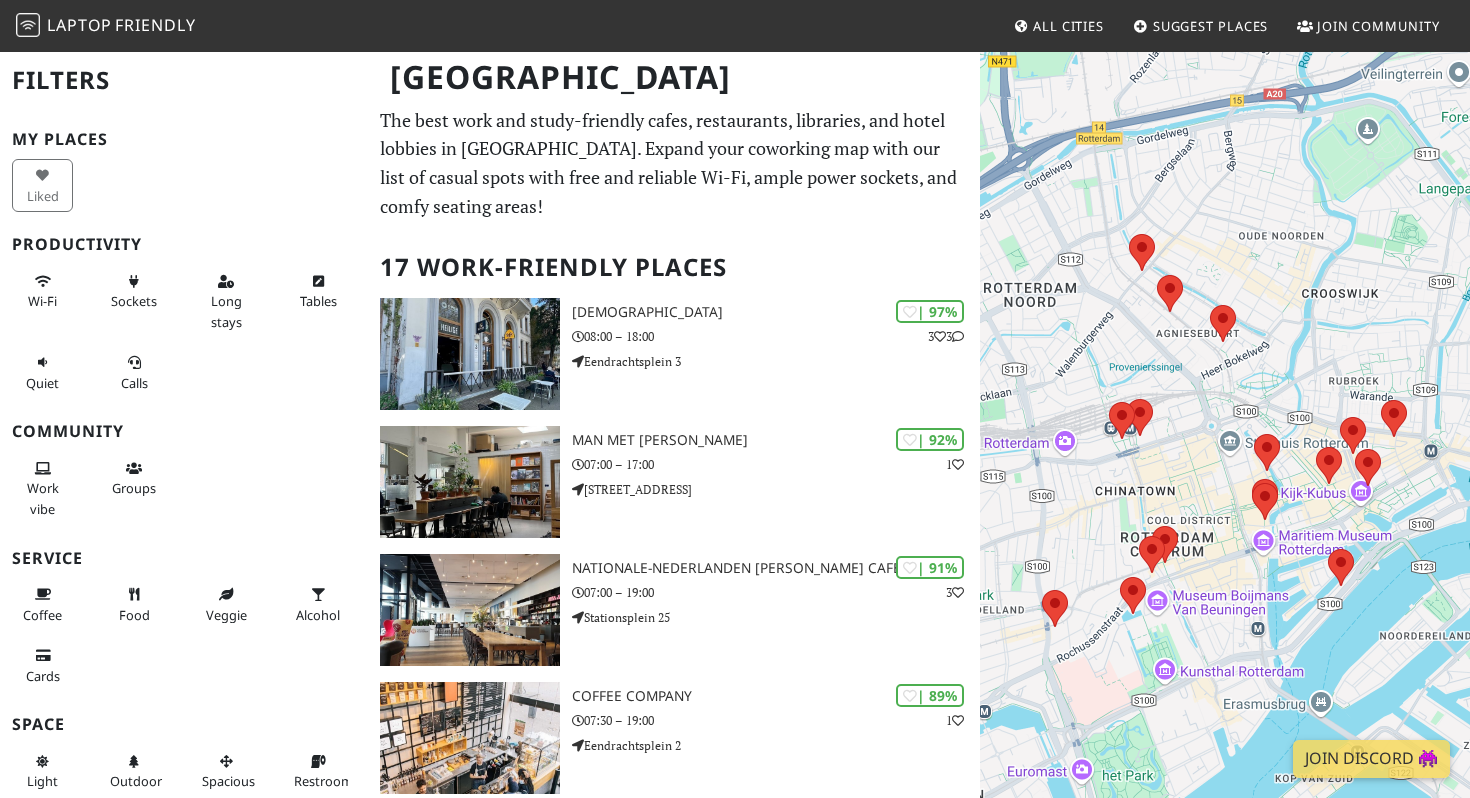 scroll, scrollTop: 0, scrollLeft: 0, axis: both 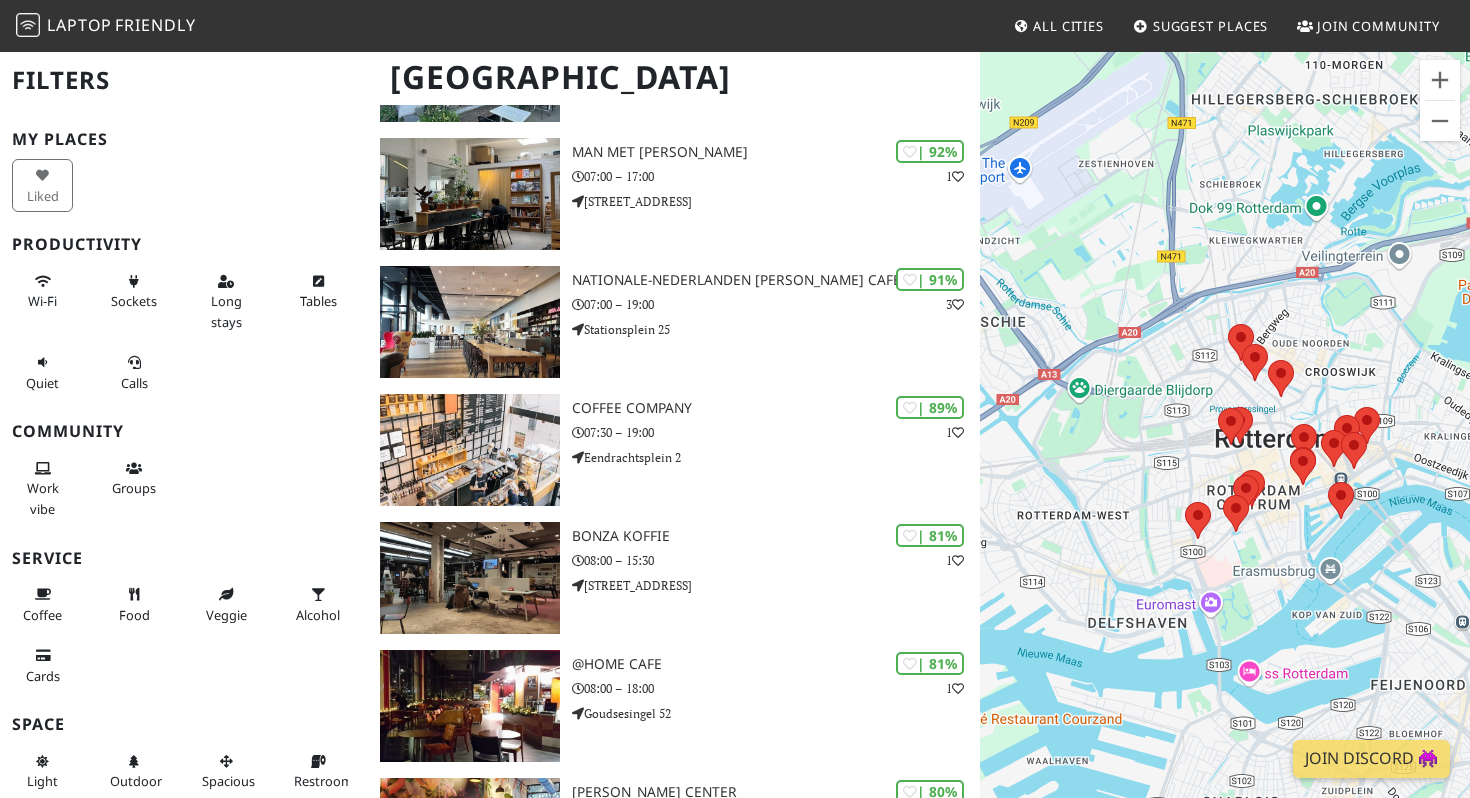 drag, startPoint x: 1035, startPoint y: 716, endPoint x: 1162, endPoint y: 566, distance: 196.54262 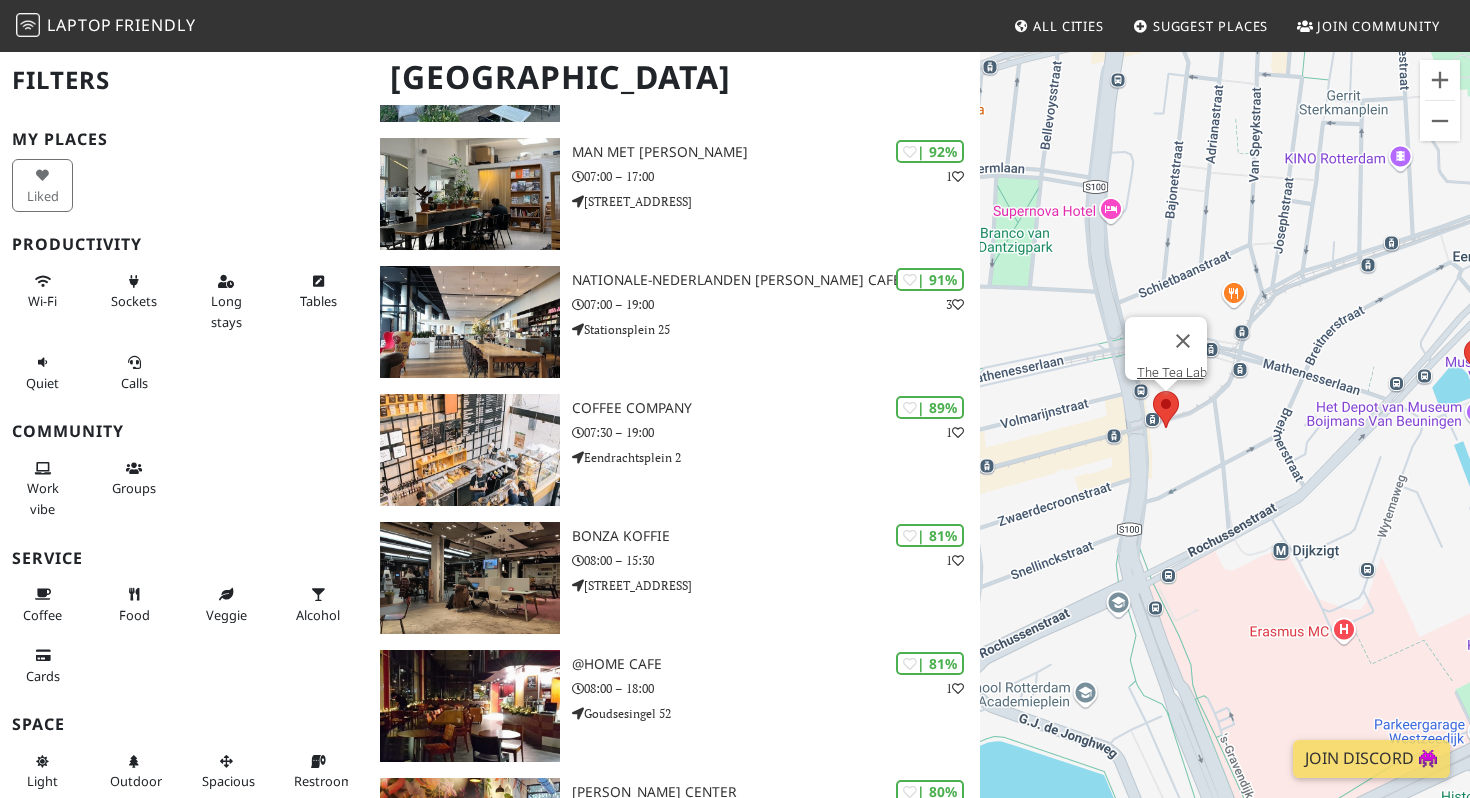 click at bounding box center (1153, 391) 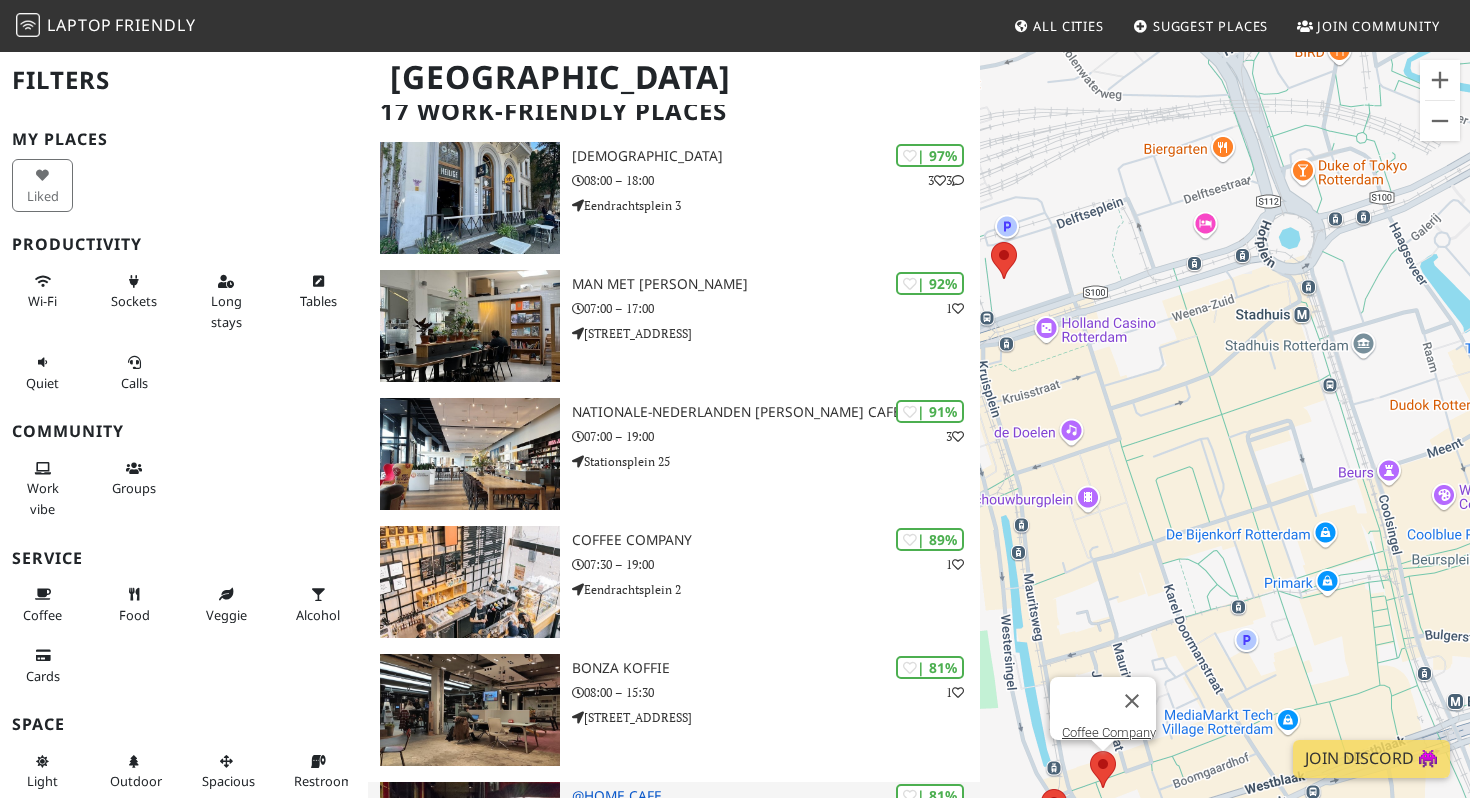 scroll, scrollTop: 1577, scrollLeft: 0, axis: vertical 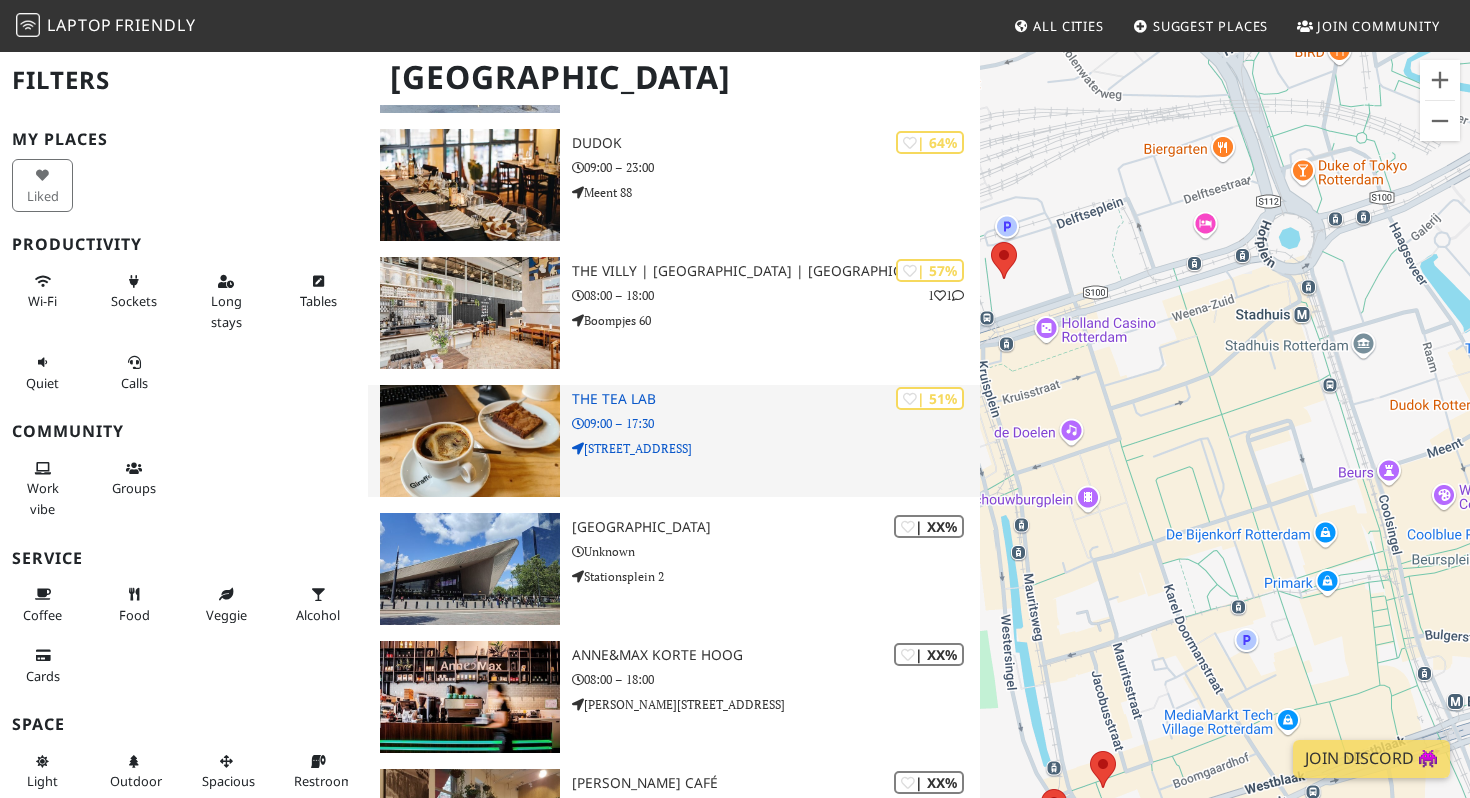 click on "The Tea Lab" at bounding box center [776, 399] 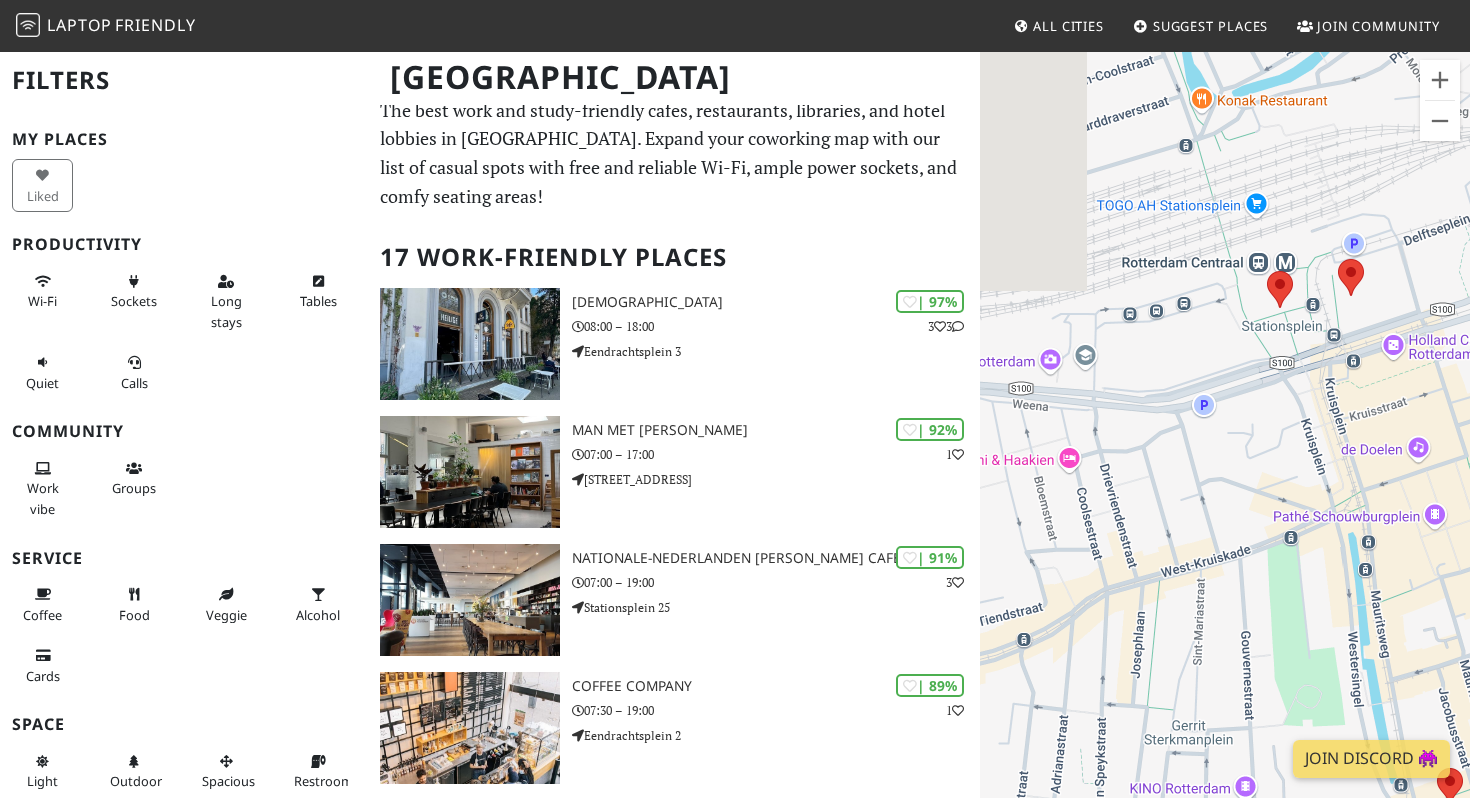 scroll, scrollTop: 12, scrollLeft: 0, axis: vertical 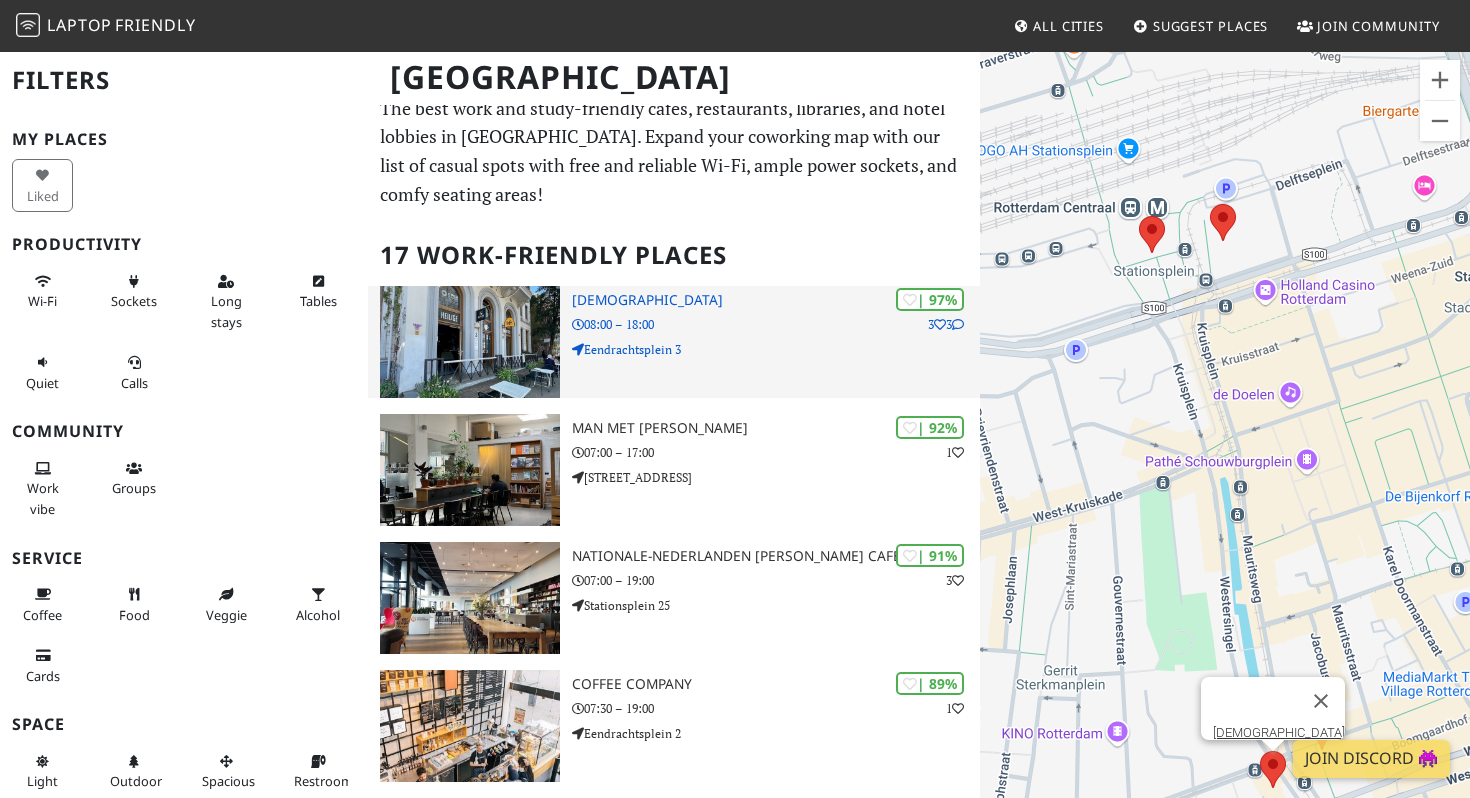 click on "Eendrachtsplein 3" at bounding box center [776, 349] 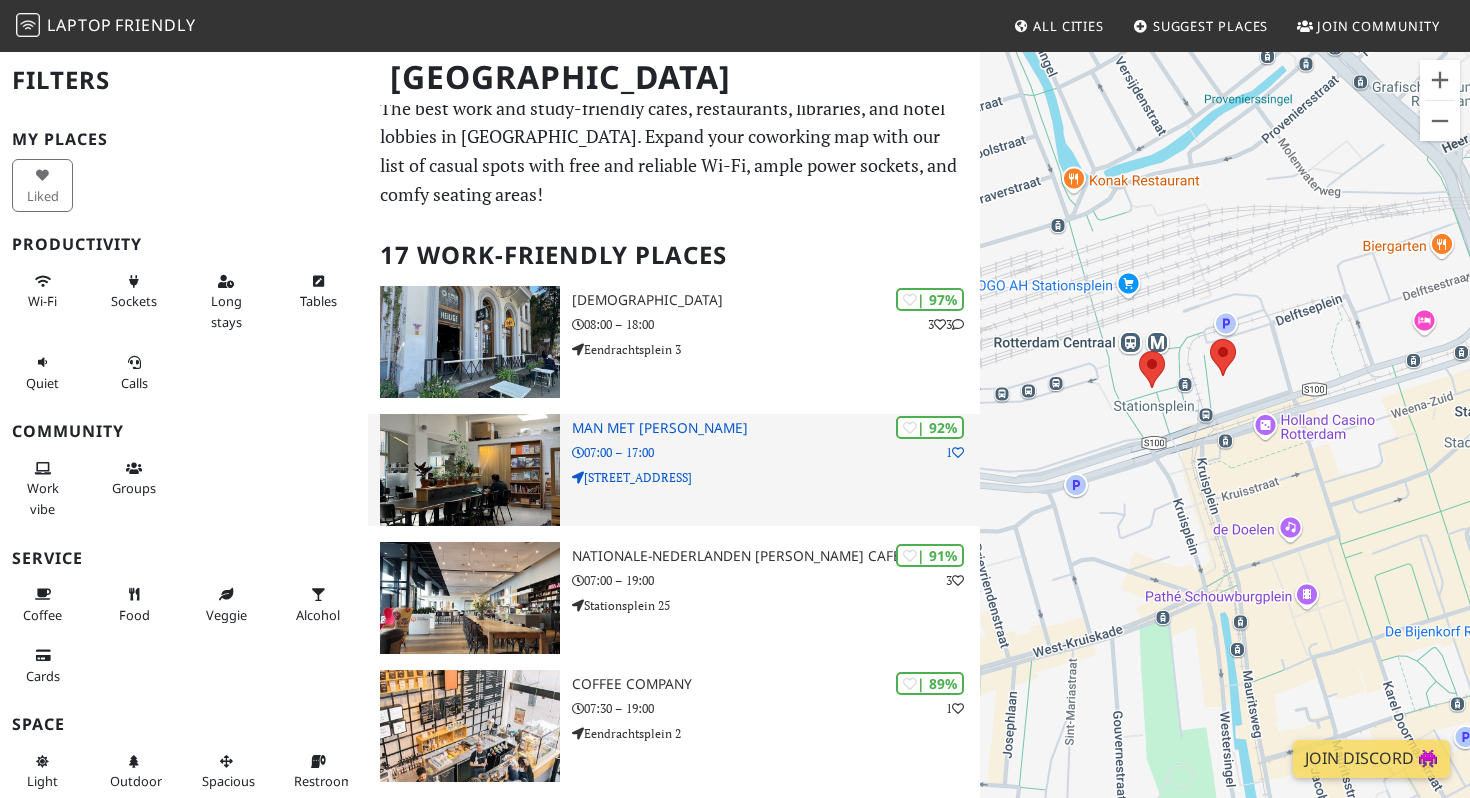 click at bounding box center (470, 470) 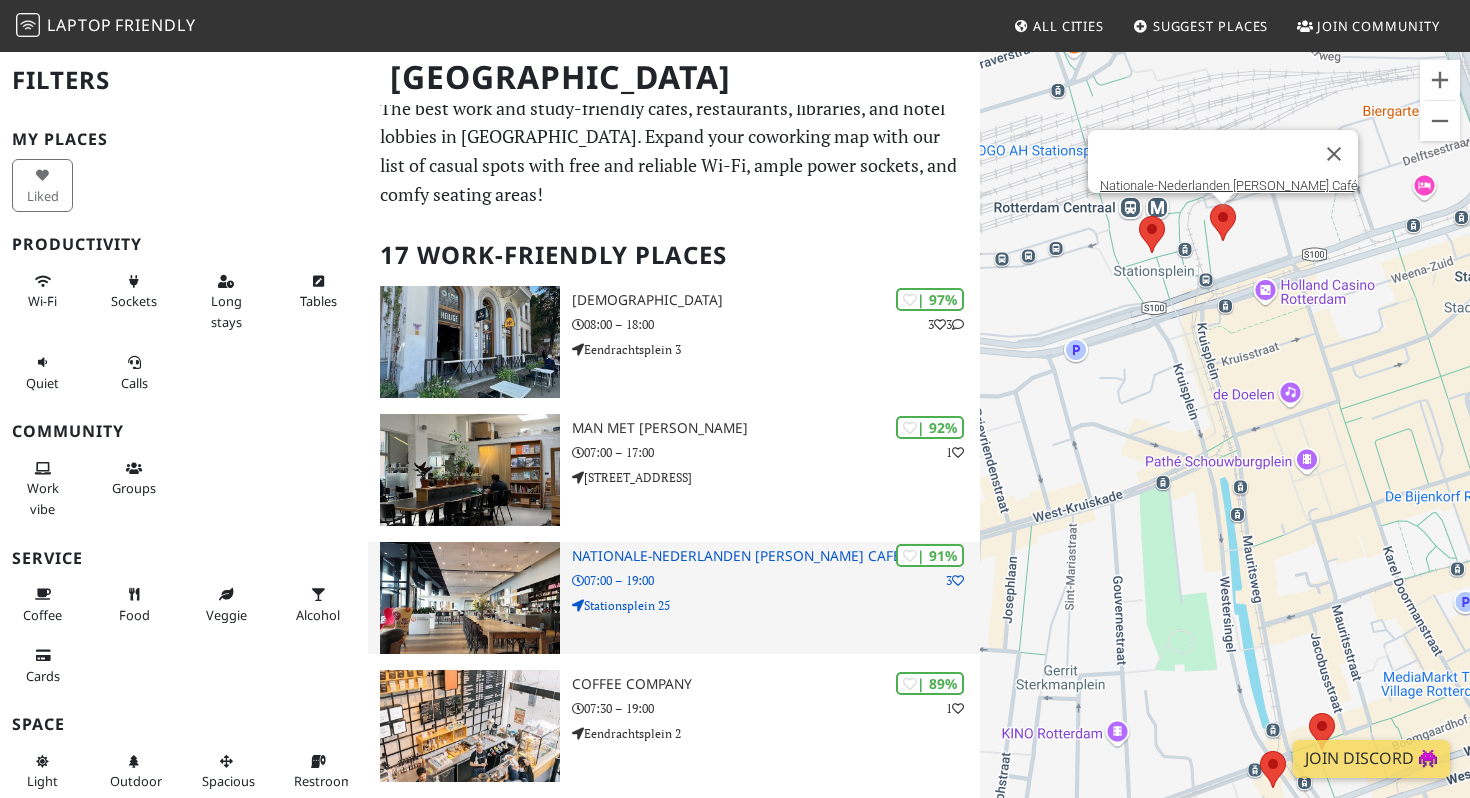 click at bounding box center [470, 598] 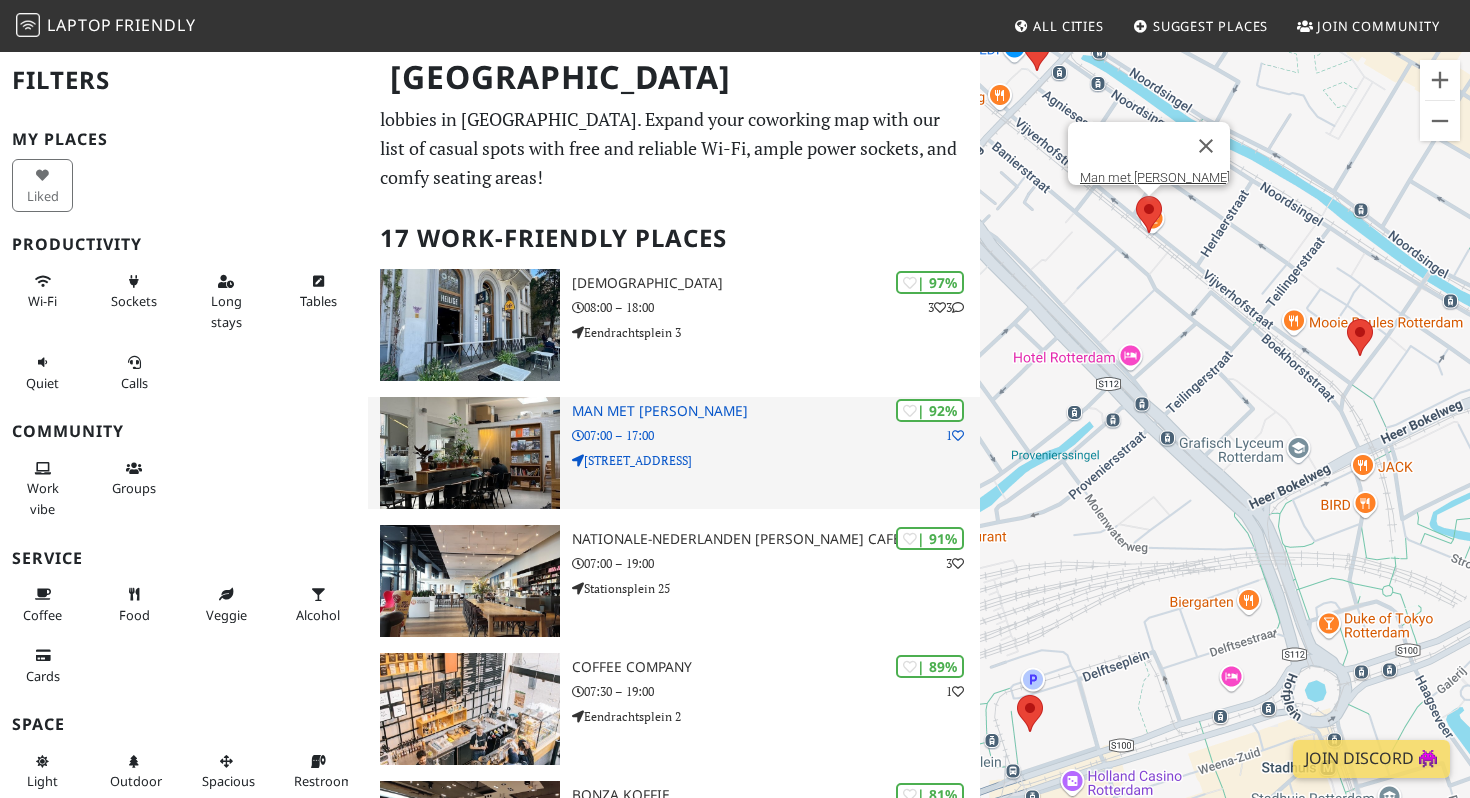 scroll, scrollTop: 0, scrollLeft: 0, axis: both 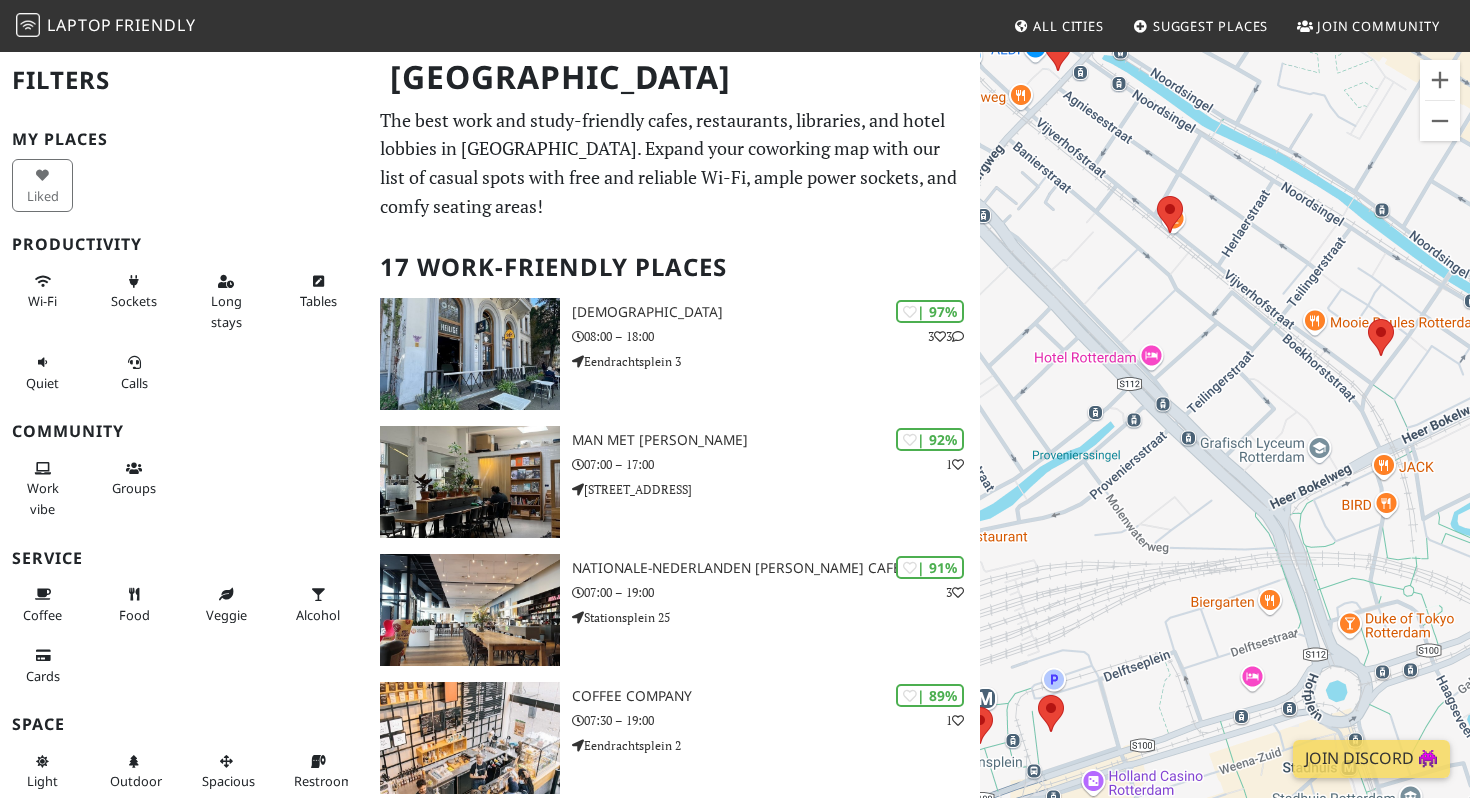 click on "Laptop" at bounding box center (79, 25) 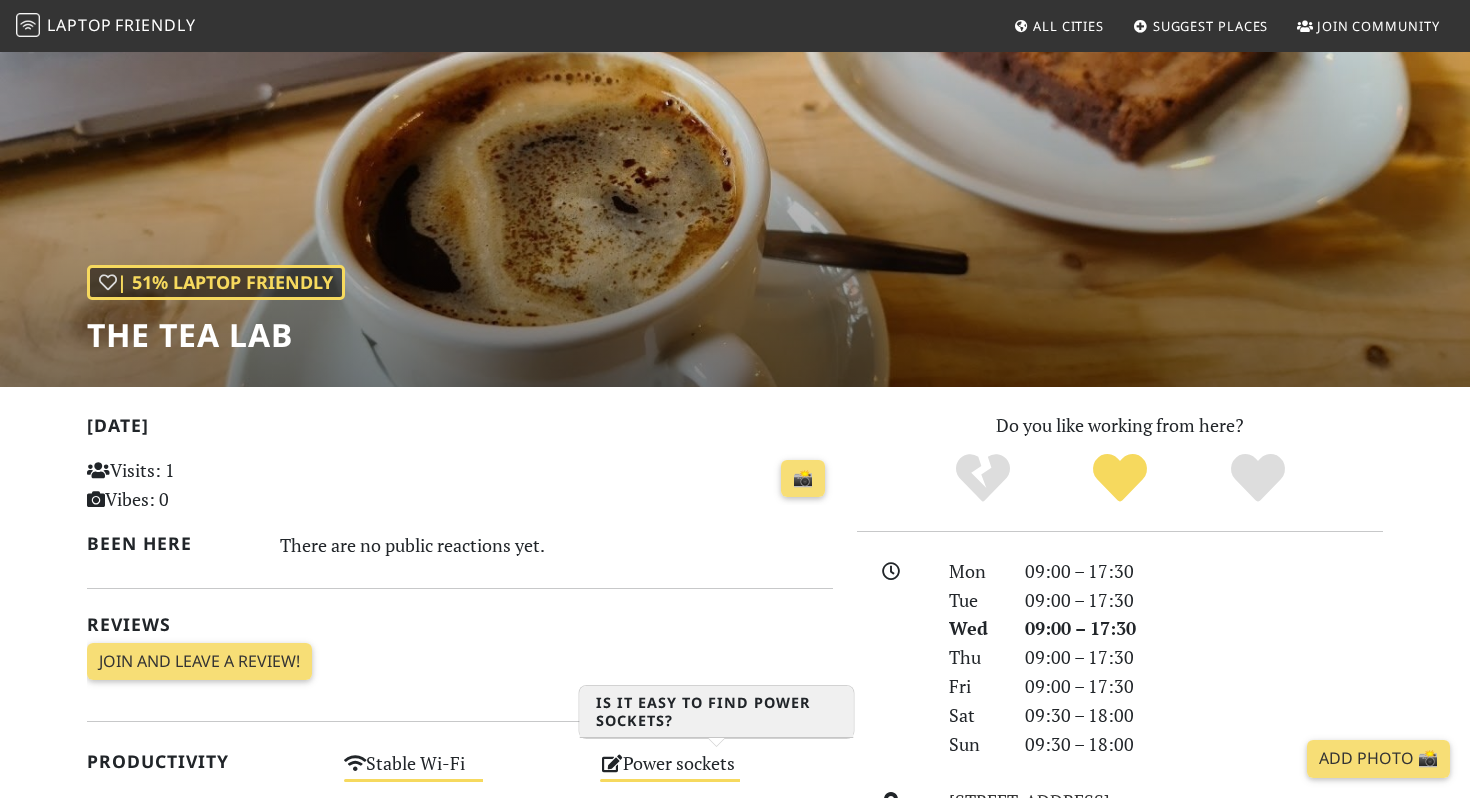 scroll, scrollTop: 0, scrollLeft: 0, axis: both 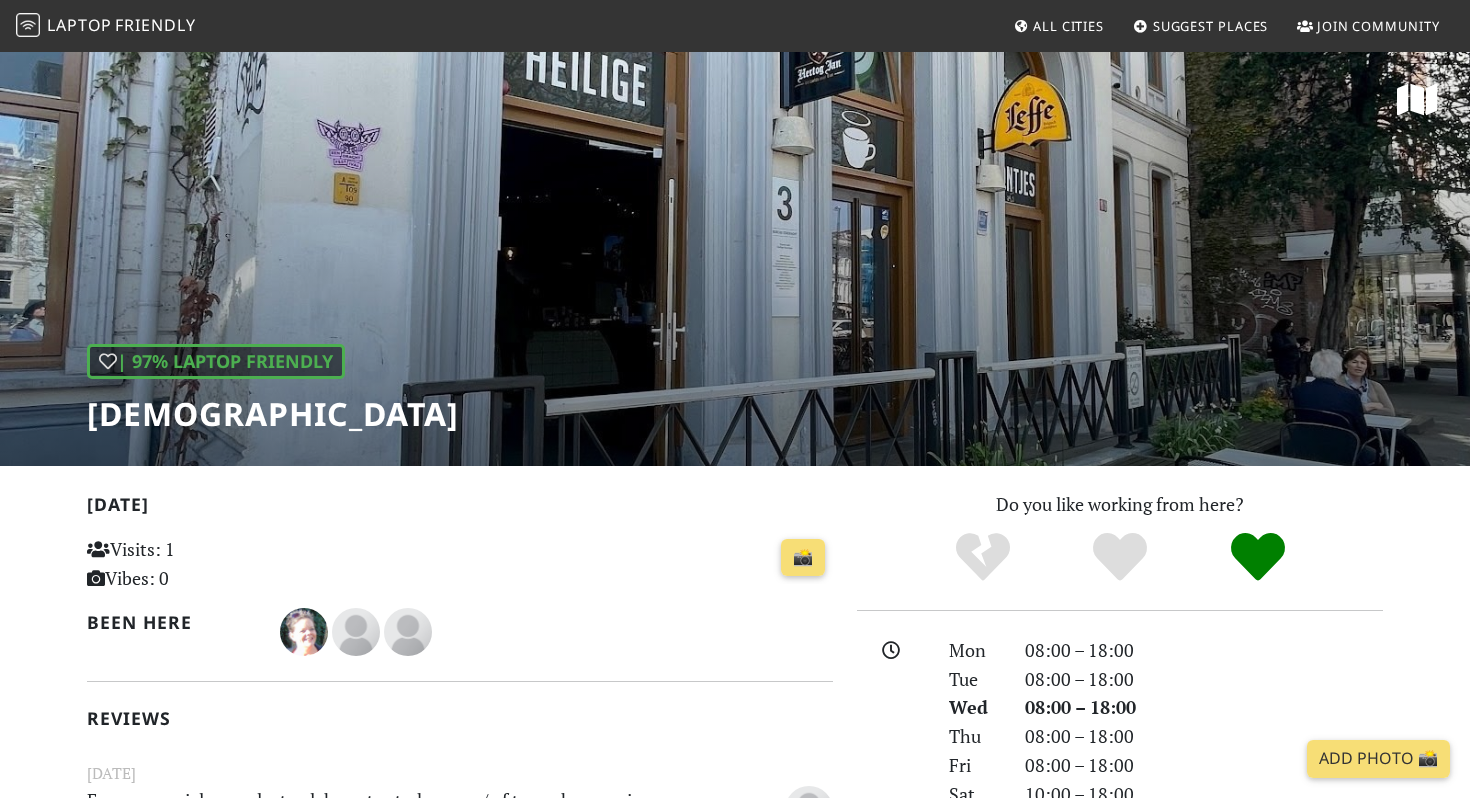 click on "| 97% Laptop Friendly
Heilige Boontjes" at bounding box center (735, 258) 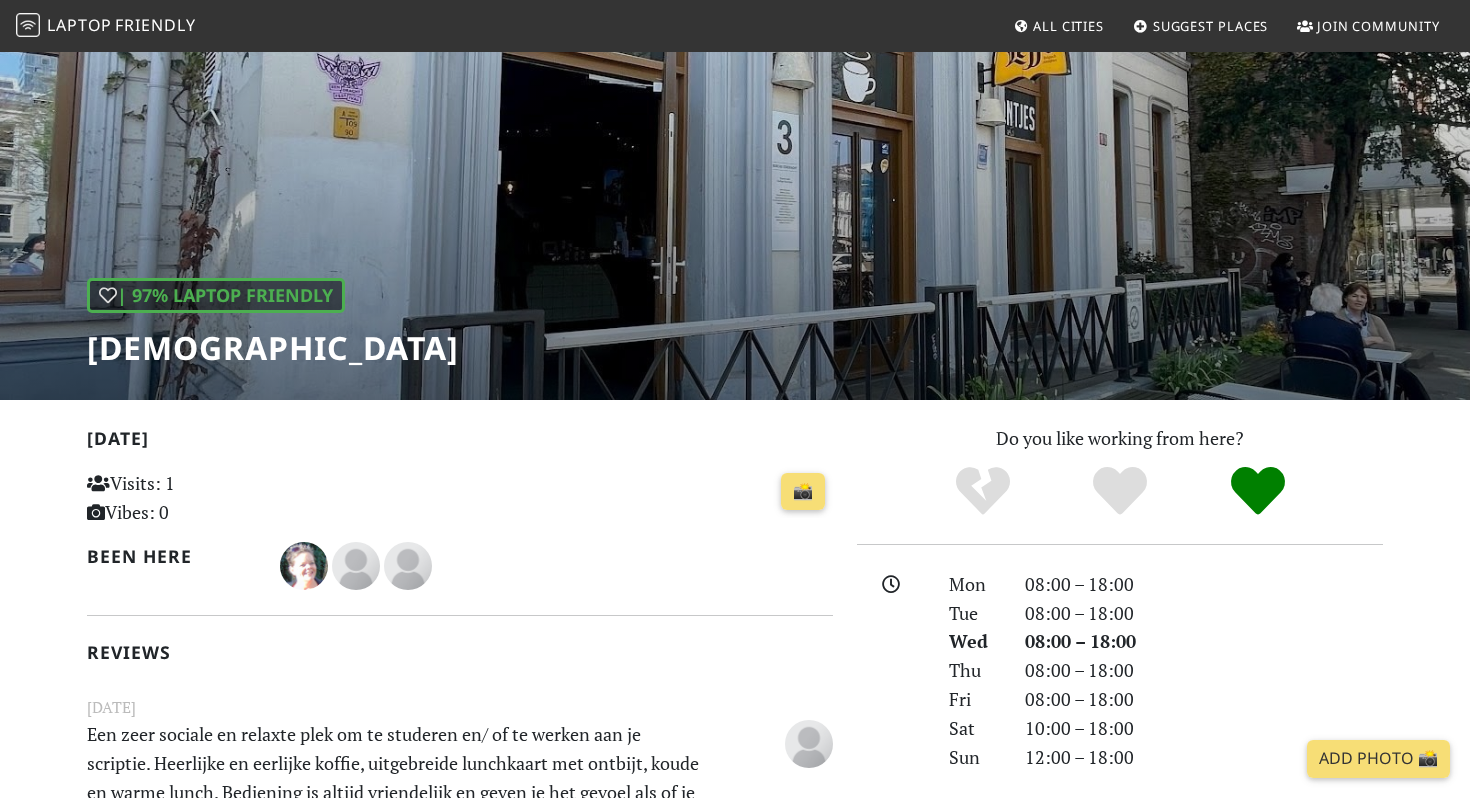 scroll, scrollTop: 0, scrollLeft: 0, axis: both 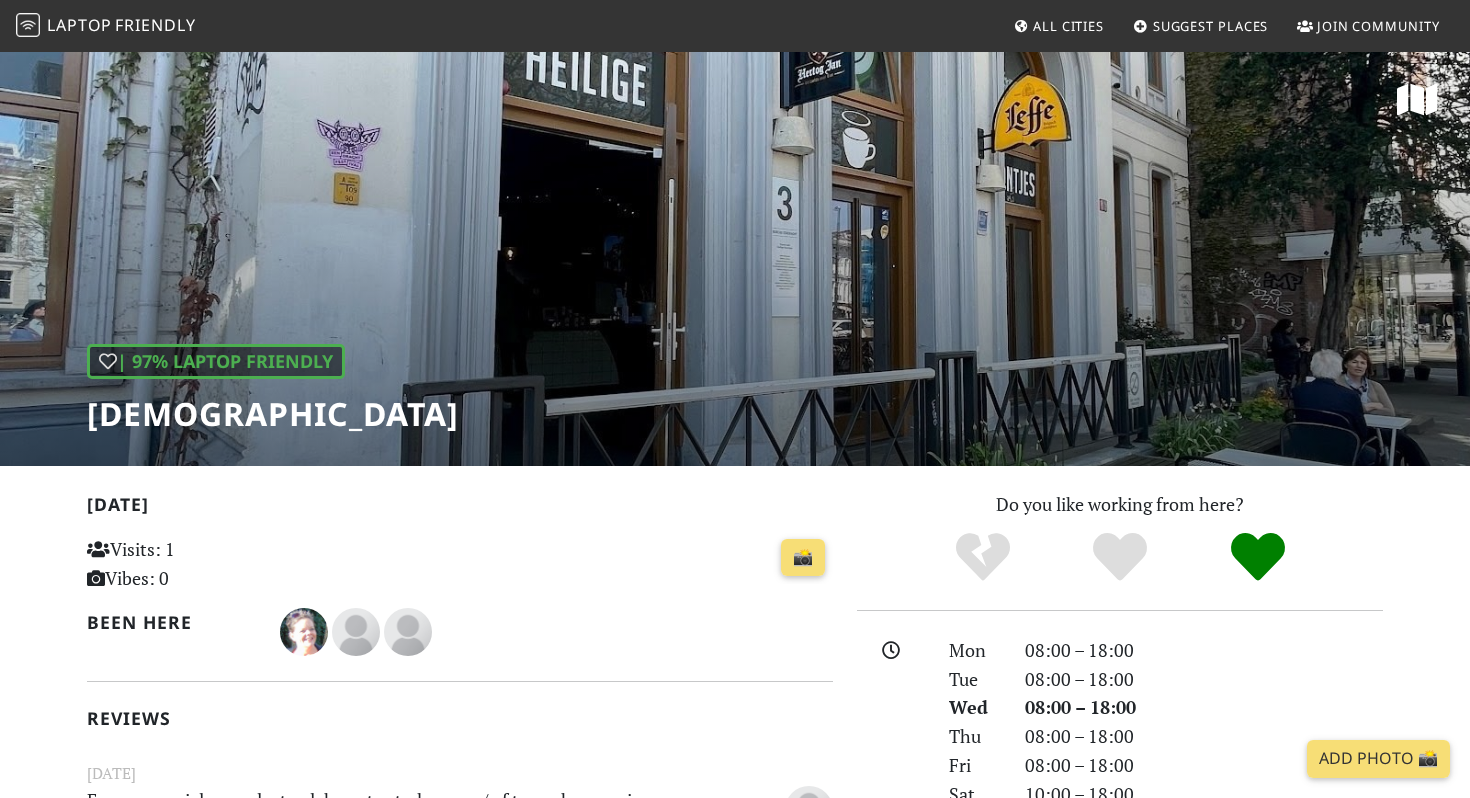click on "| 97% Laptop Friendly
Heilige Boontjes" at bounding box center (735, 258) 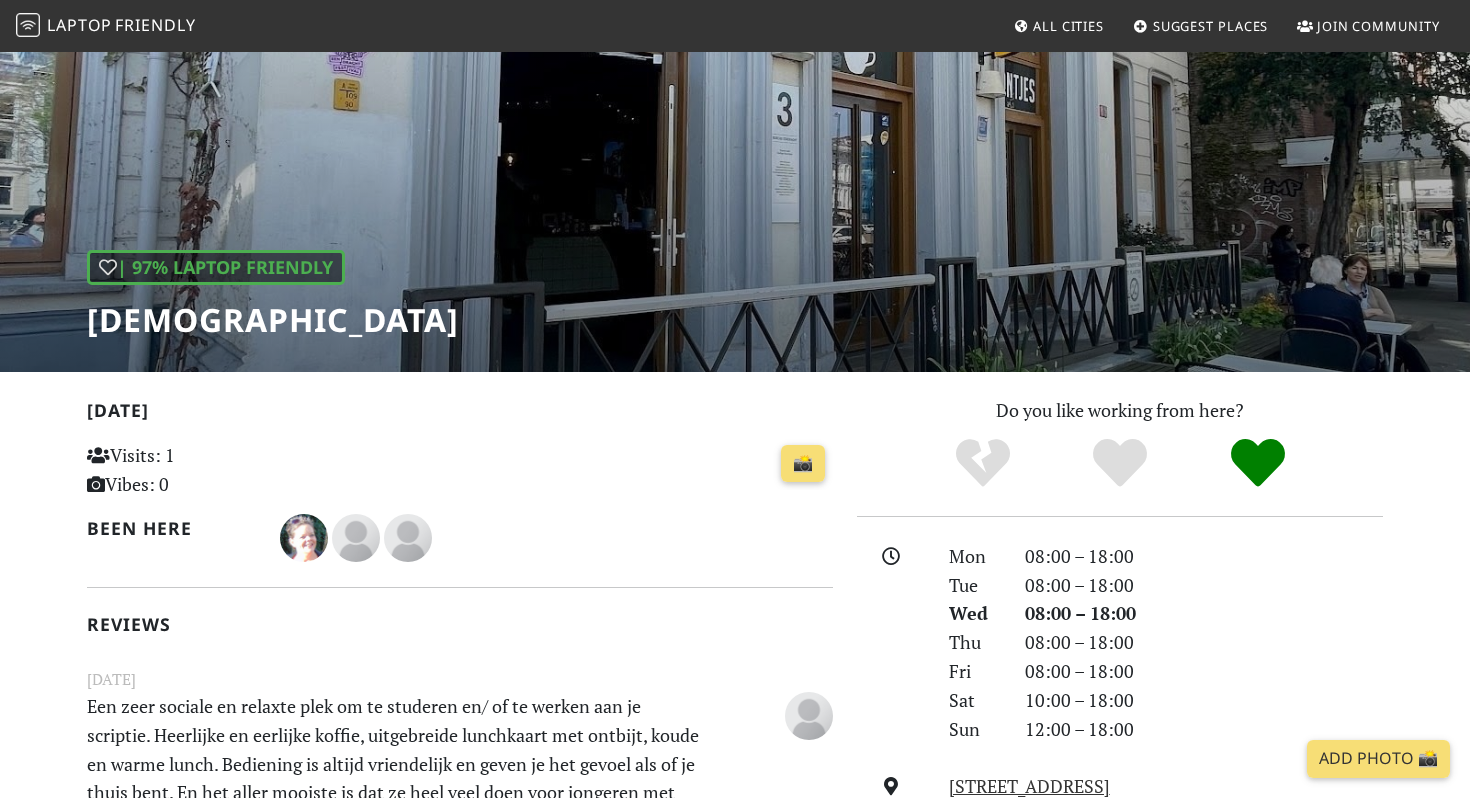 scroll, scrollTop: 99, scrollLeft: 0, axis: vertical 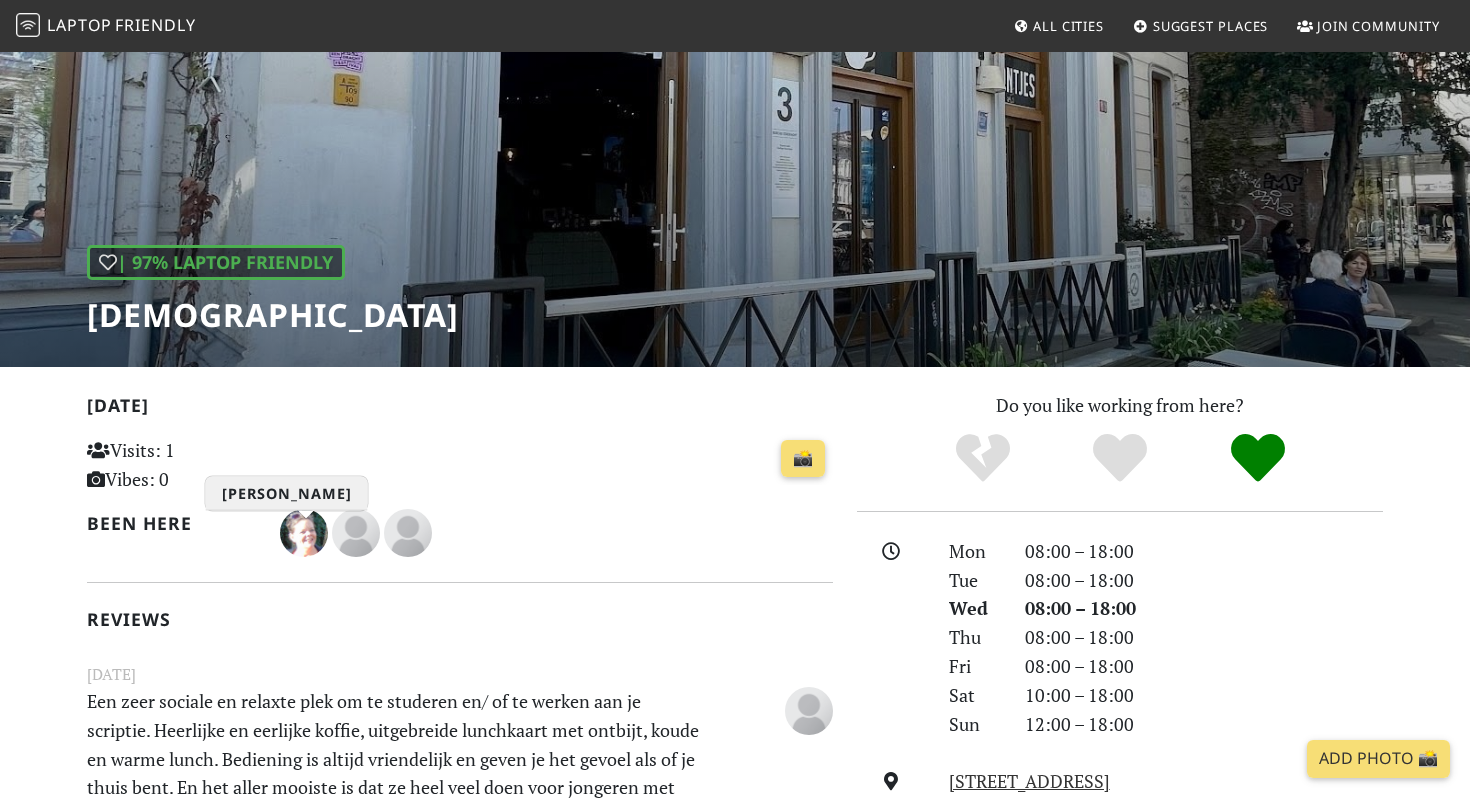 click at bounding box center (304, 533) 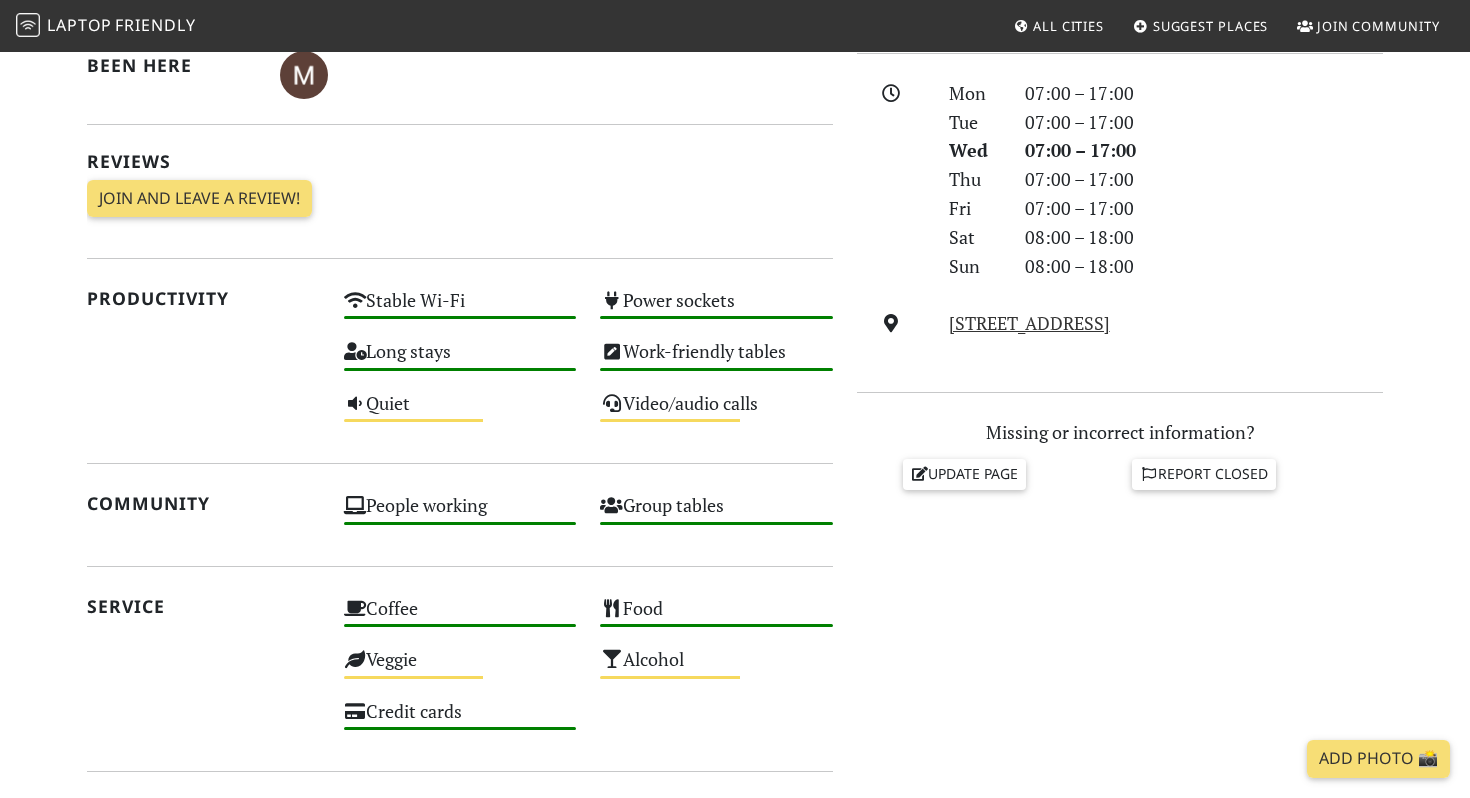 scroll, scrollTop: 606, scrollLeft: 0, axis: vertical 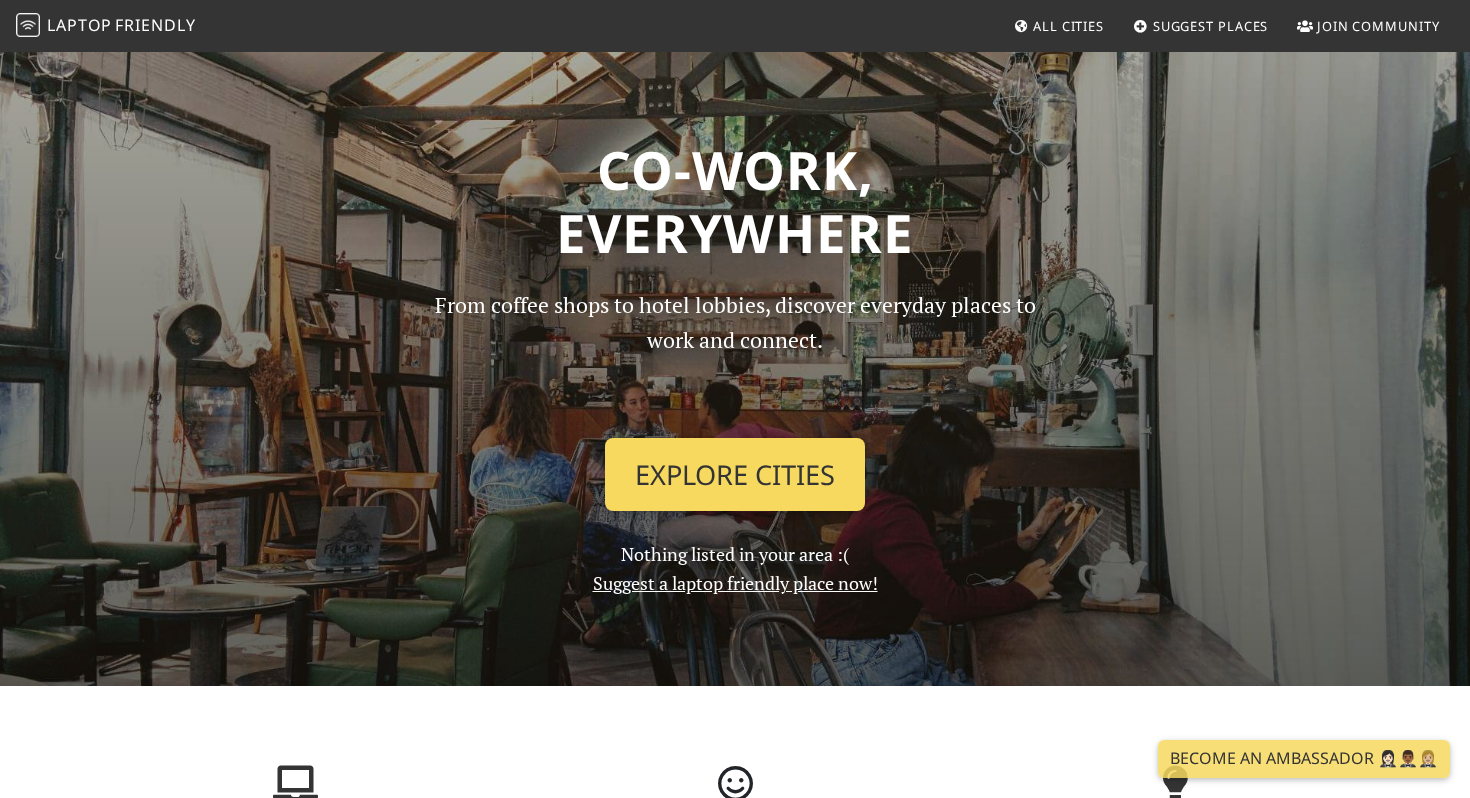 click on "Explore Cities" at bounding box center (735, 475) 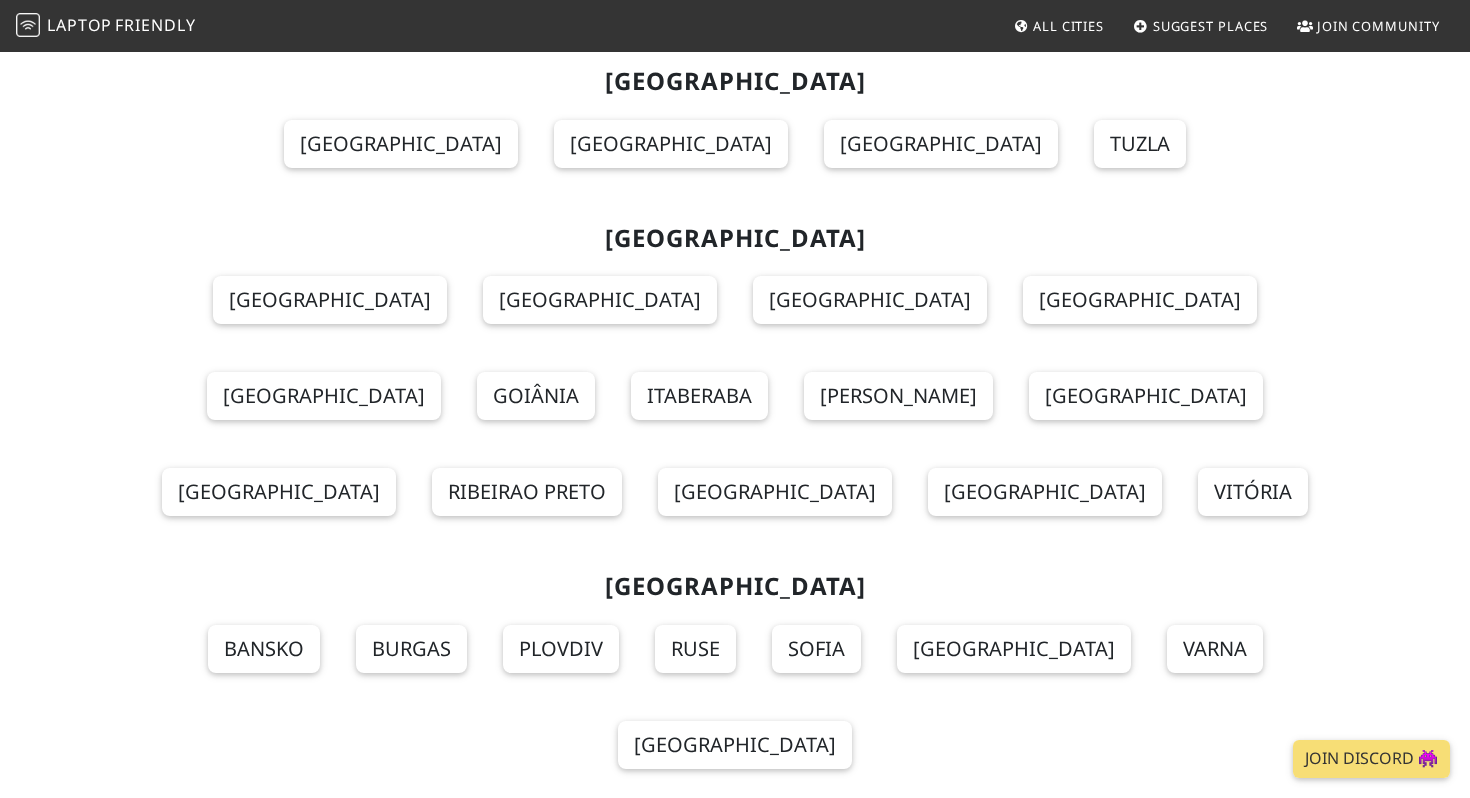 scroll, scrollTop: 2392, scrollLeft: 0, axis: vertical 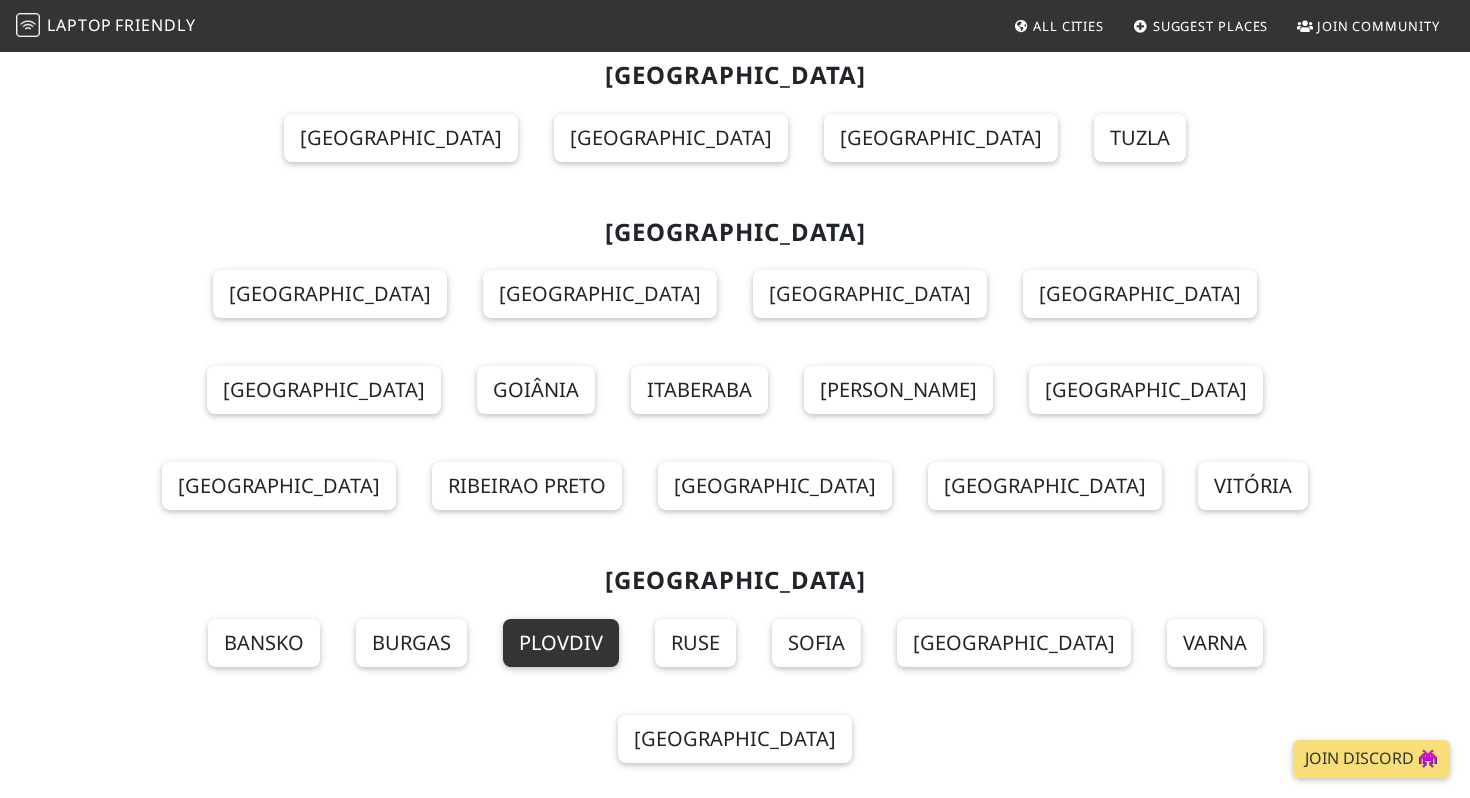 click on "Plovdiv" at bounding box center [561, 643] 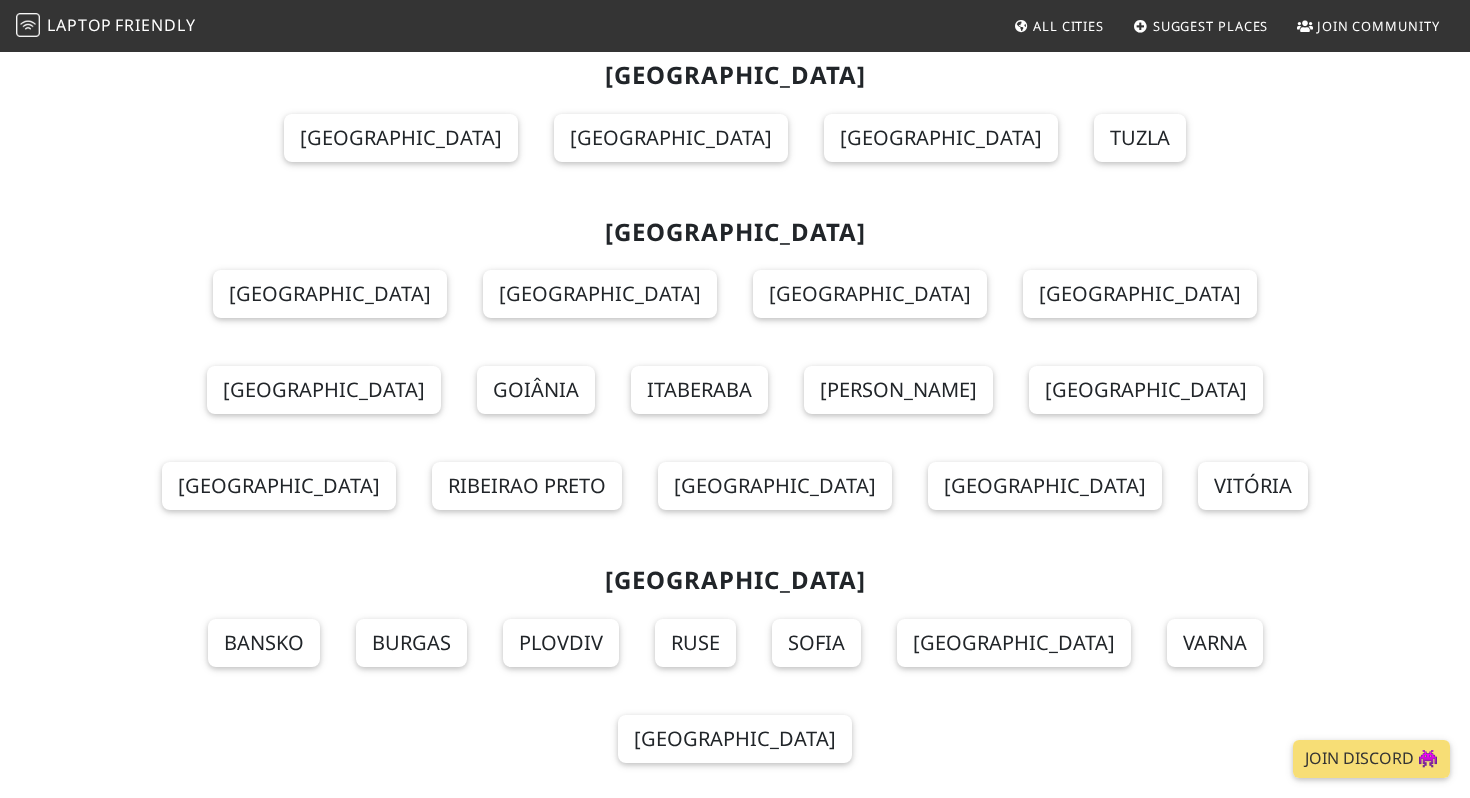 click on "Bulgaria
Bansko
Burgas
Plovdiv
Ruse
Sofia
Sunny Beach
Varna
Veliko Tarnovo" at bounding box center [735, 676] 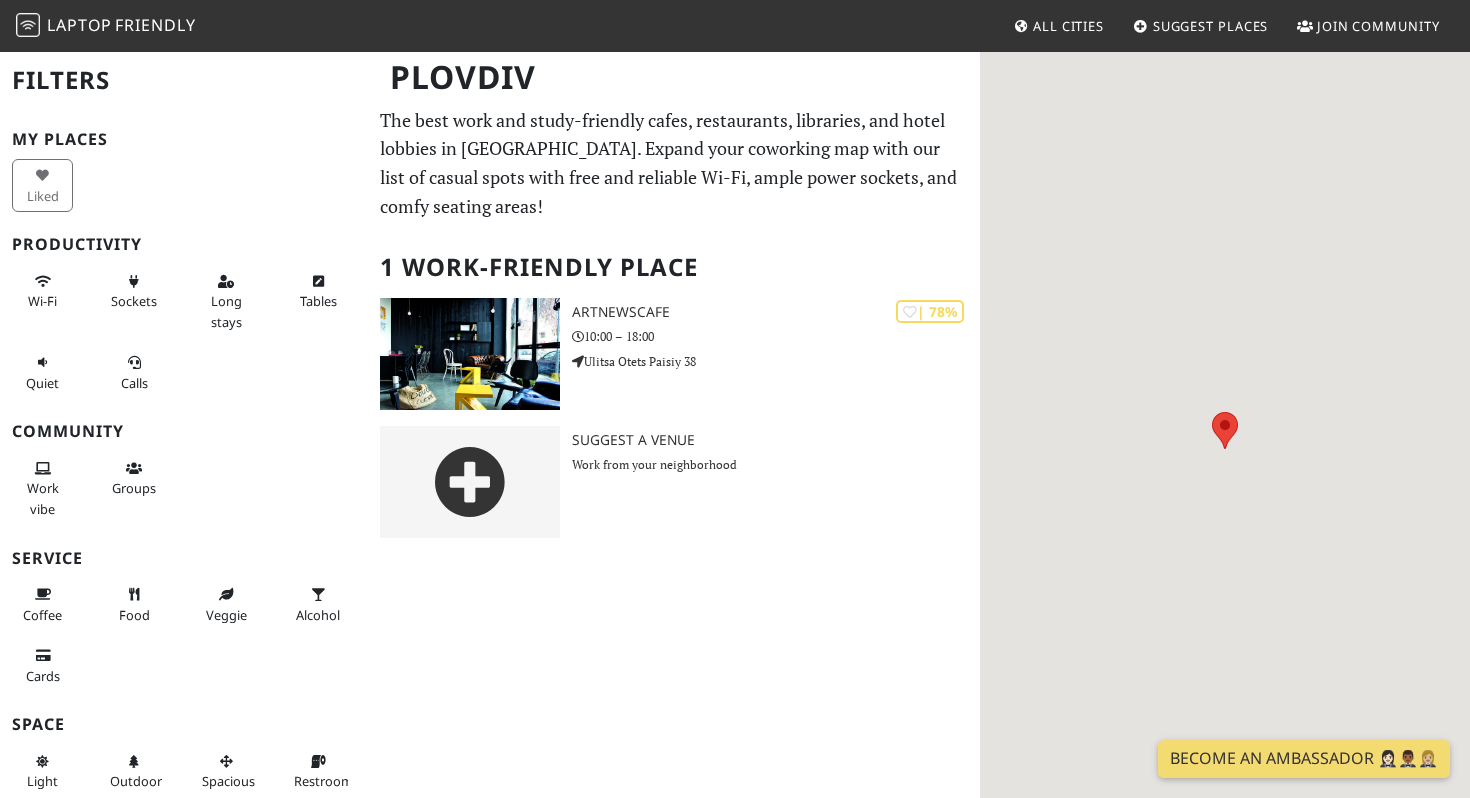 scroll, scrollTop: 0, scrollLeft: 0, axis: both 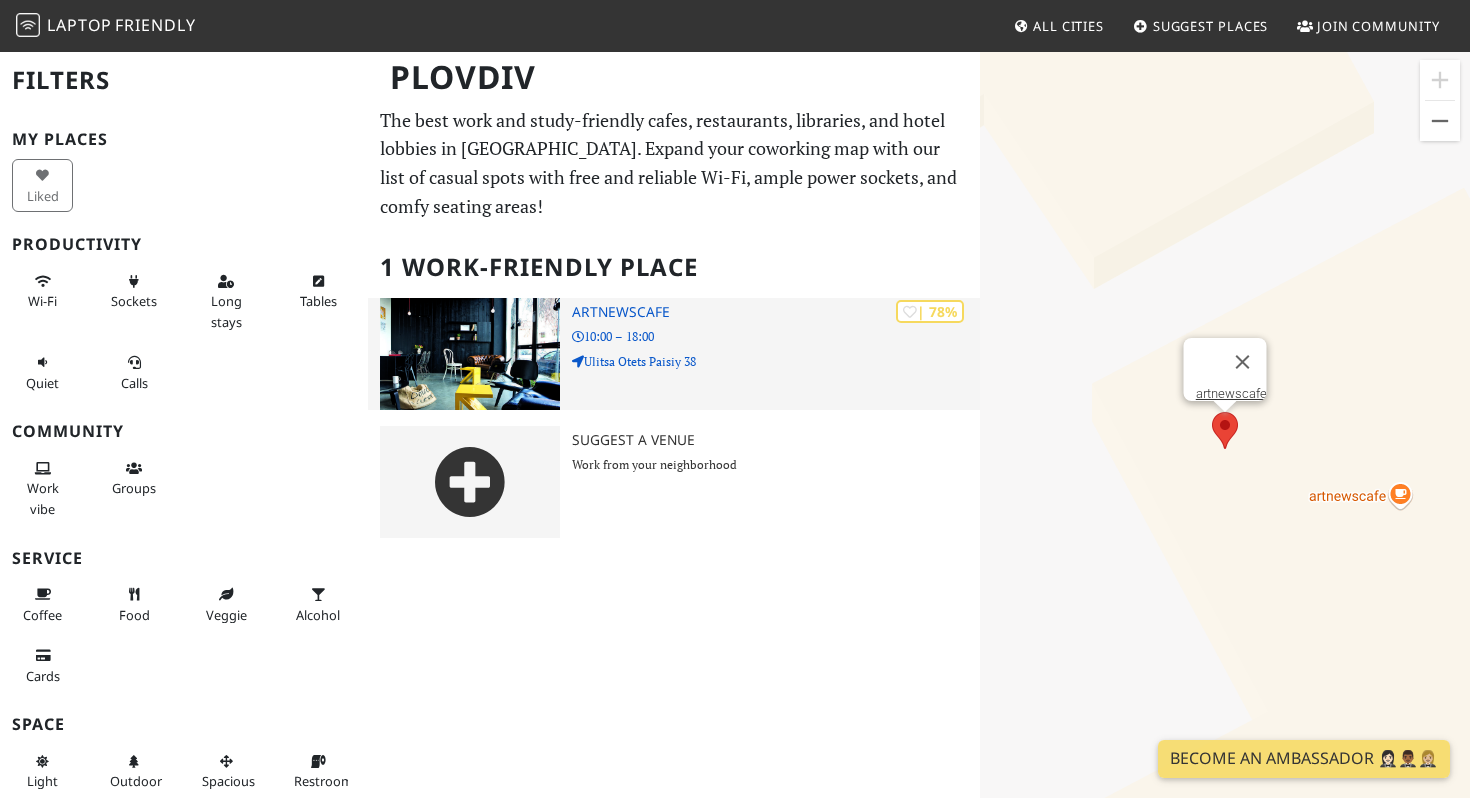 click on "artnewscafe" at bounding box center [776, 312] 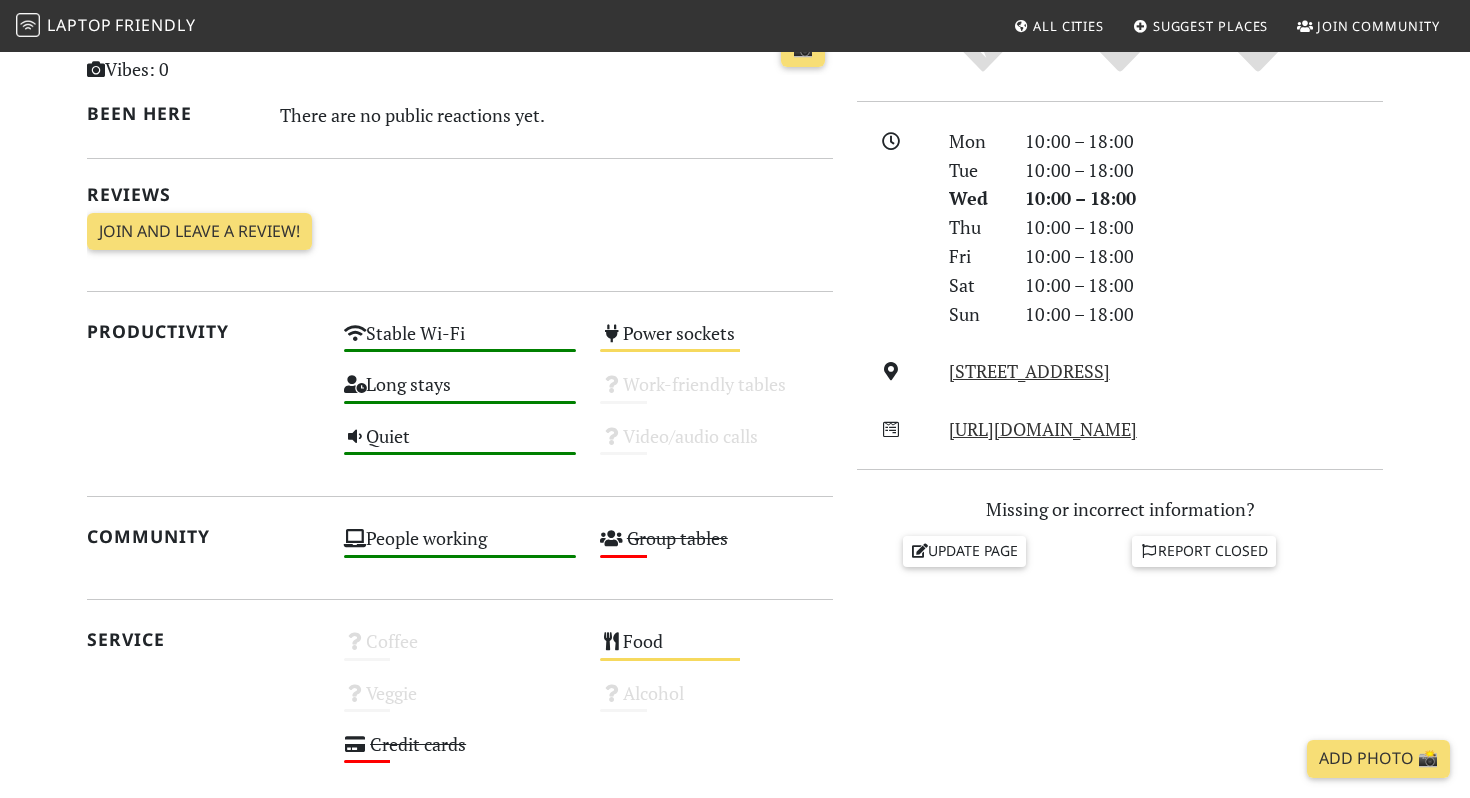 scroll, scrollTop: 522, scrollLeft: 0, axis: vertical 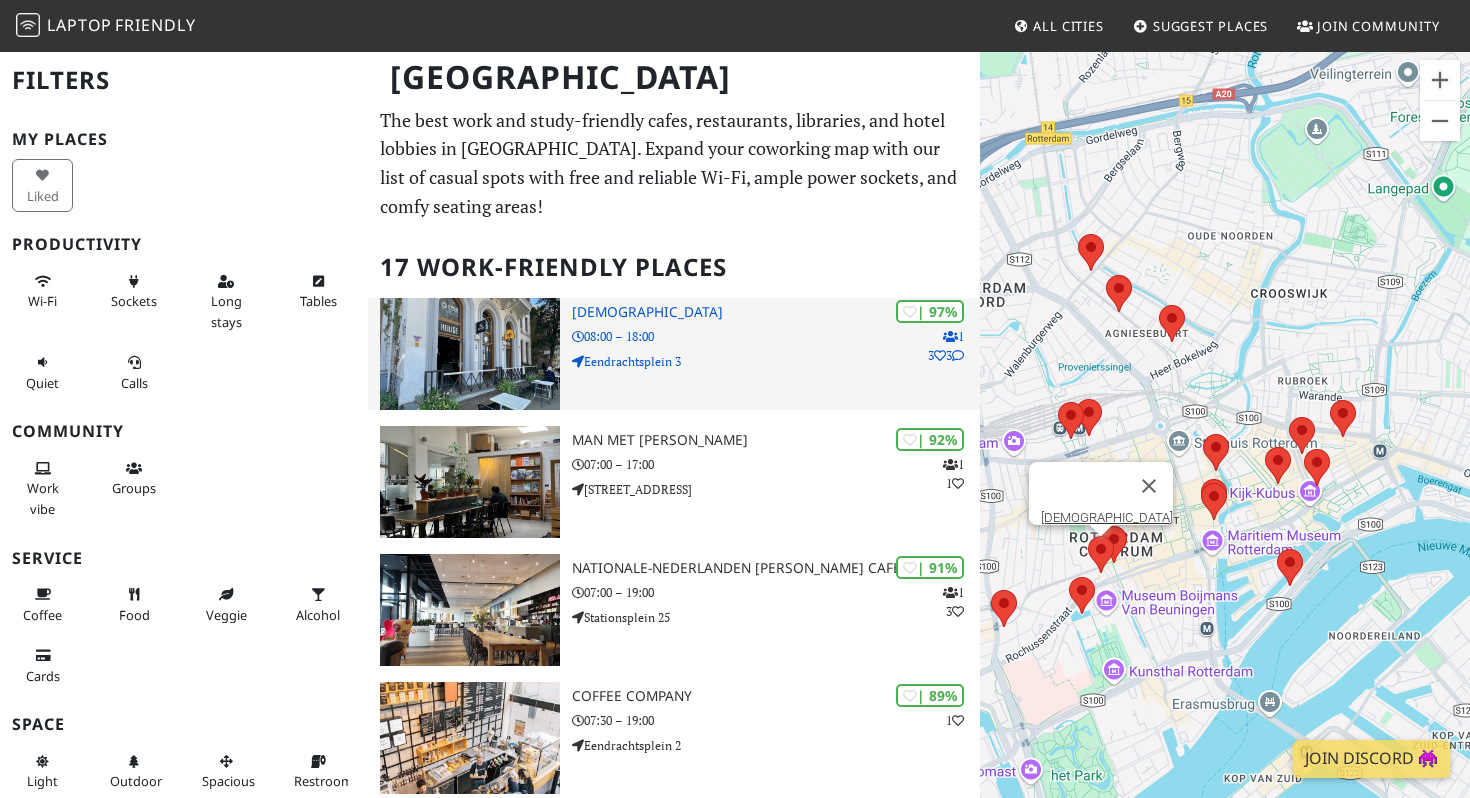 click on "| 97%
1
3
3
[DEMOGRAPHIC_DATA]
08:00 – 18:00
[STREET_ADDRESS]" at bounding box center (776, 354) 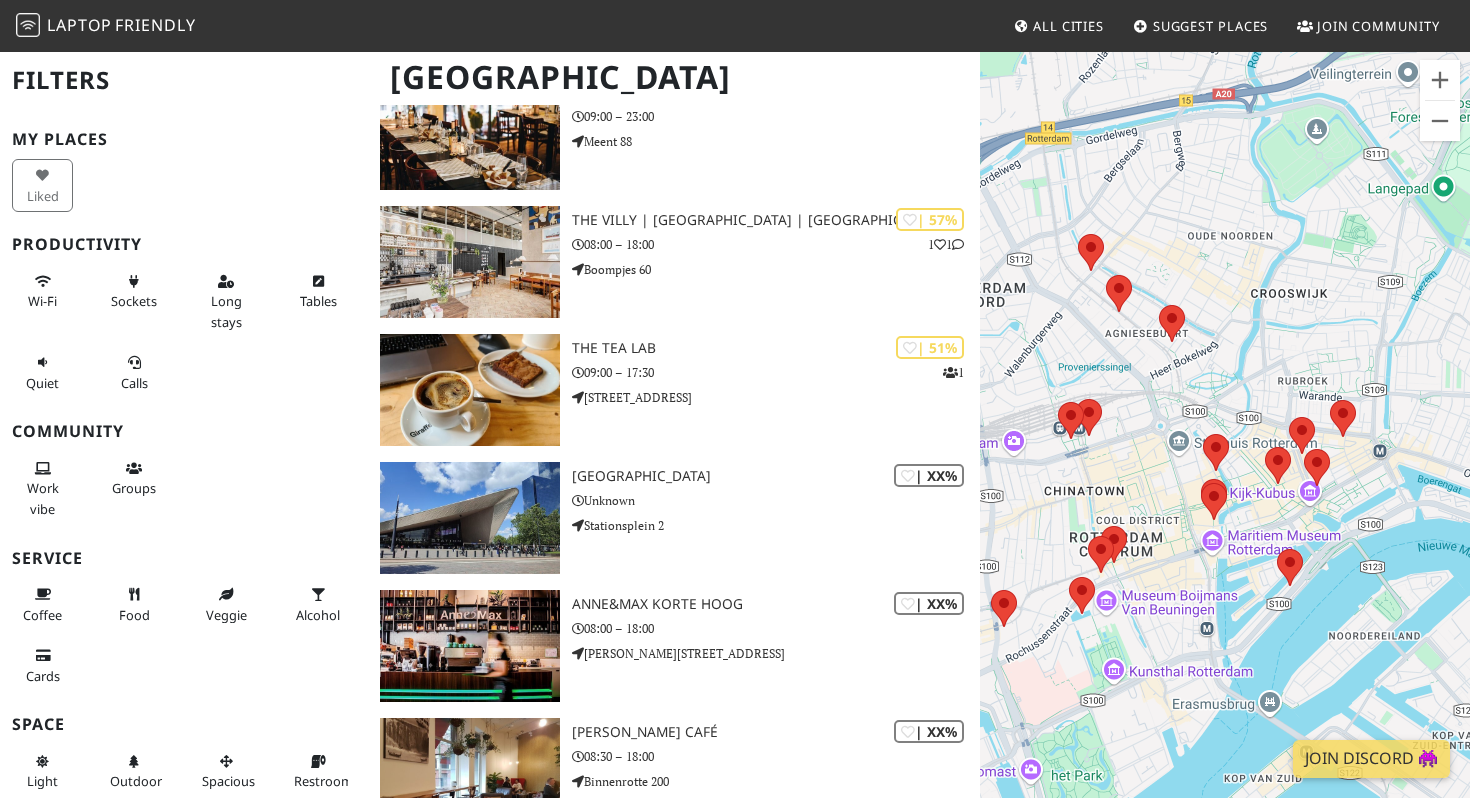 scroll, scrollTop: 1803, scrollLeft: 0, axis: vertical 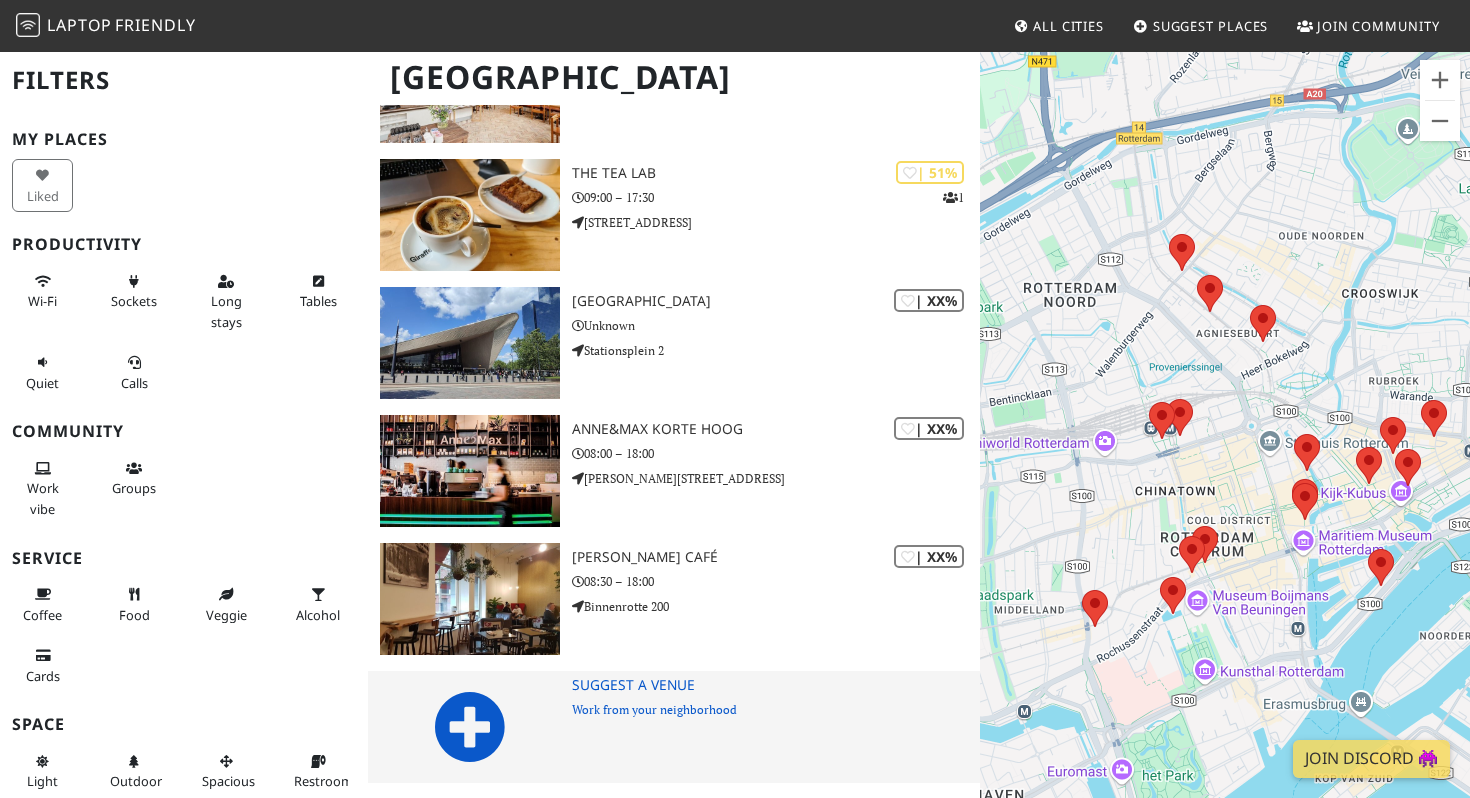 click at bounding box center (470, 727) 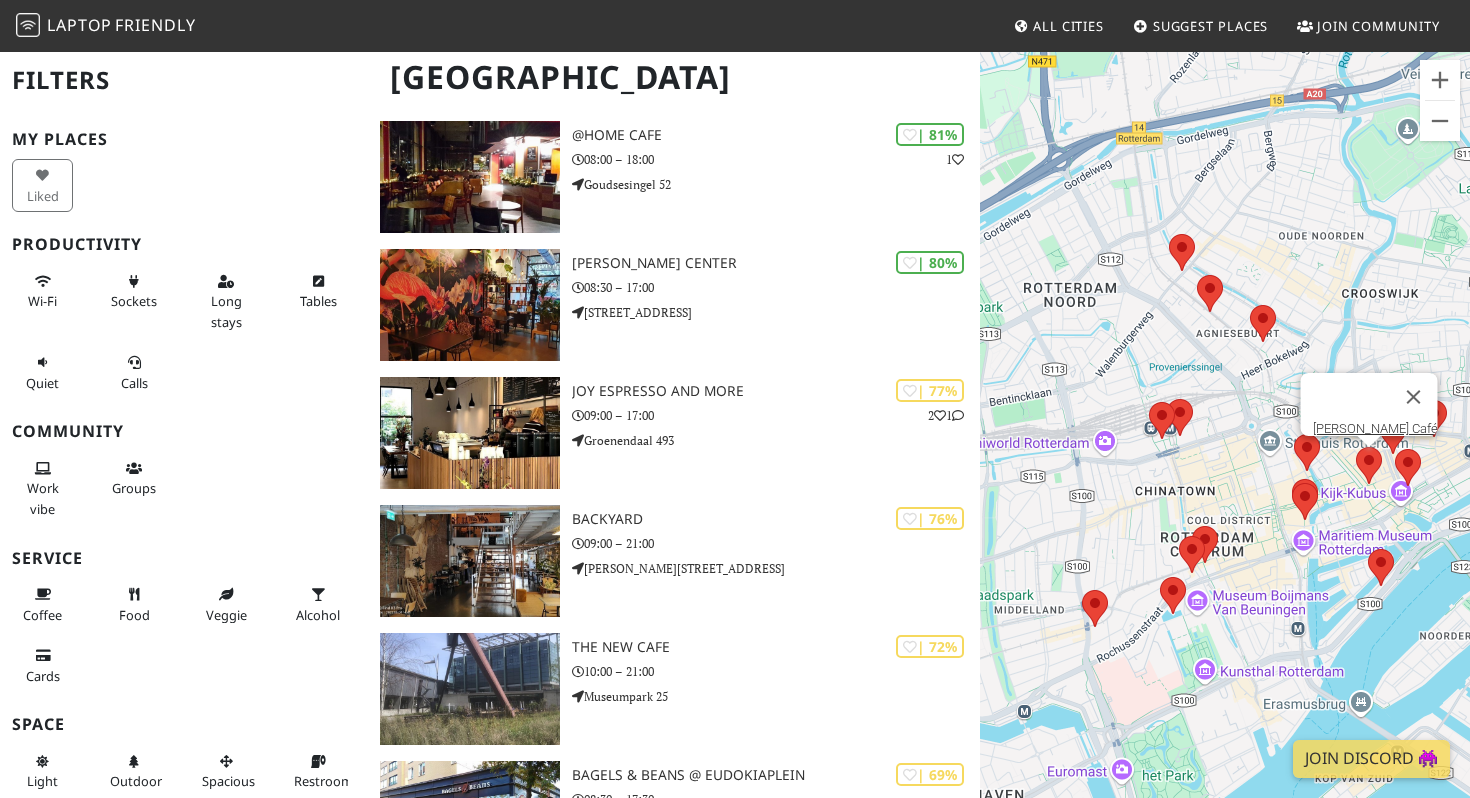 scroll, scrollTop: 0, scrollLeft: 0, axis: both 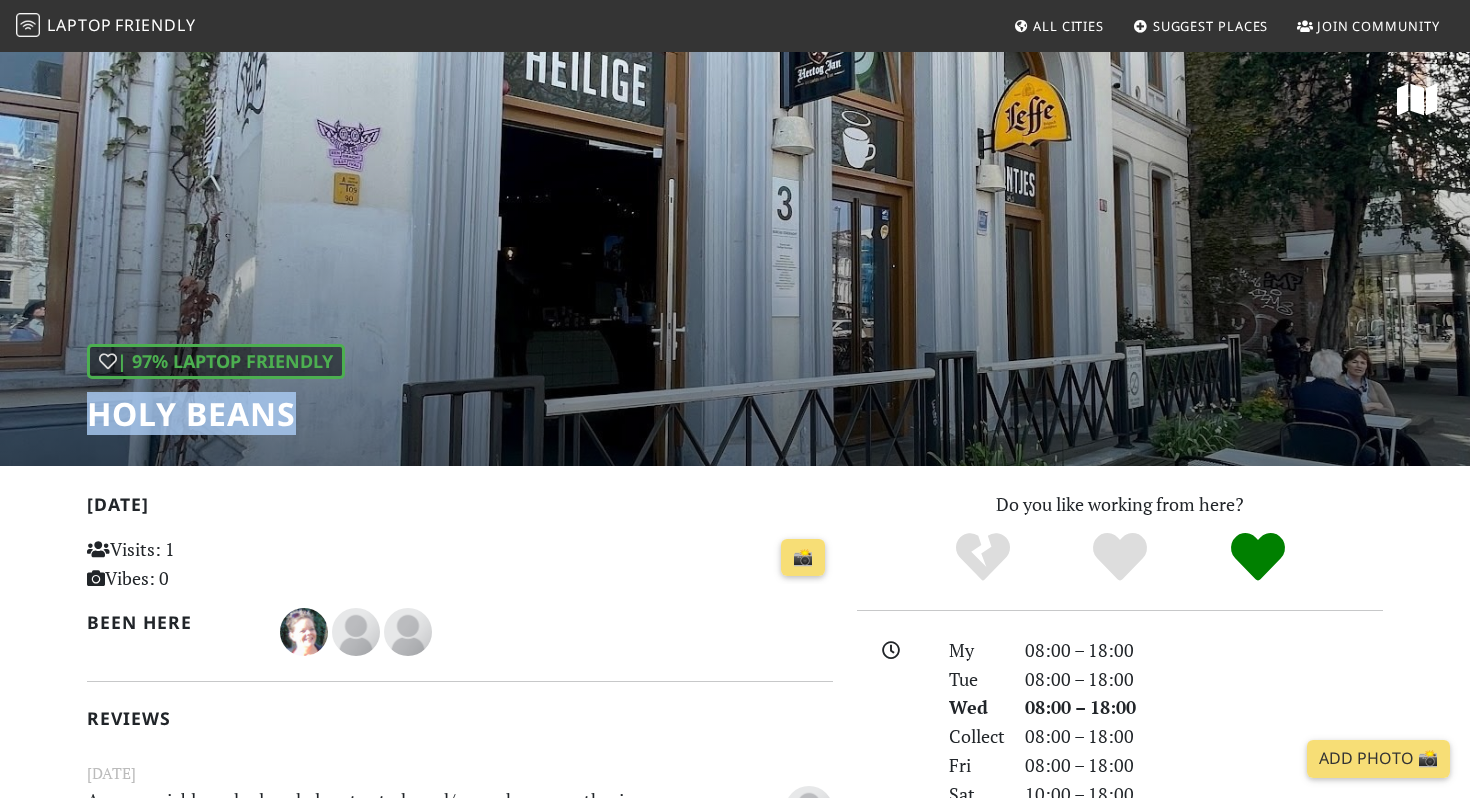 drag, startPoint x: 323, startPoint y: 406, endPoint x: 86, endPoint y: 415, distance: 237.17082 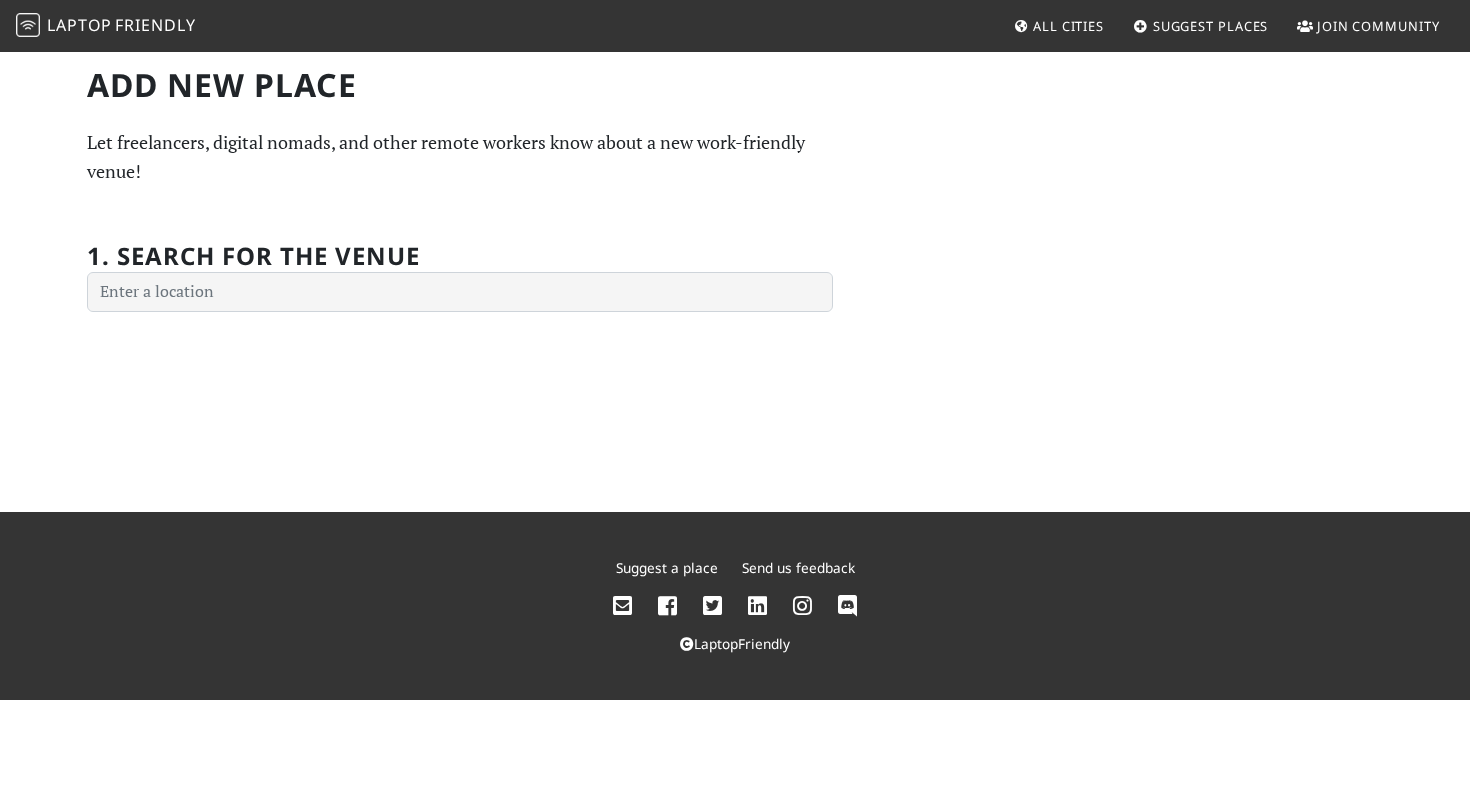 scroll, scrollTop: 0, scrollLeft: 0, axis: both 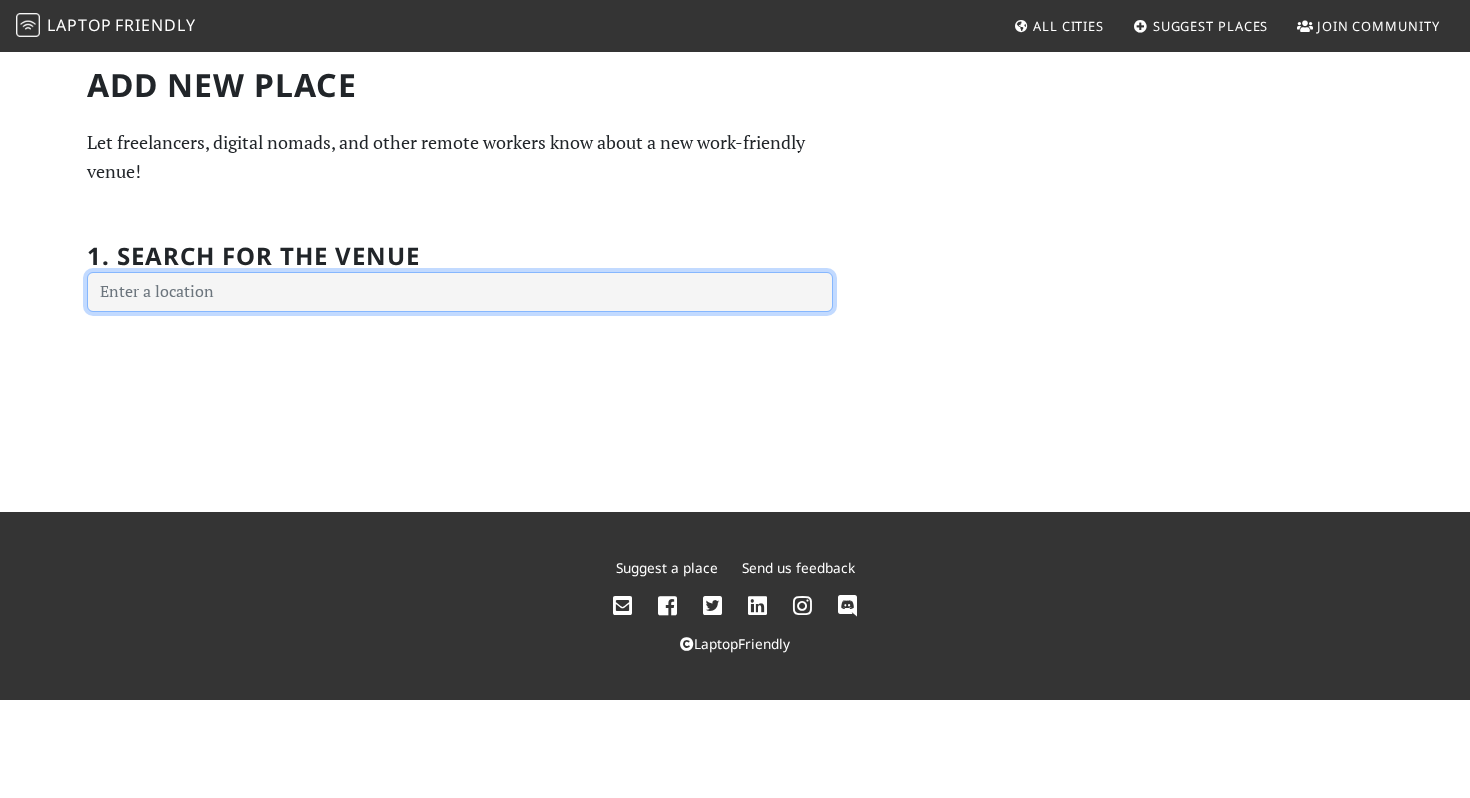 click at bounding box center [460, 292] 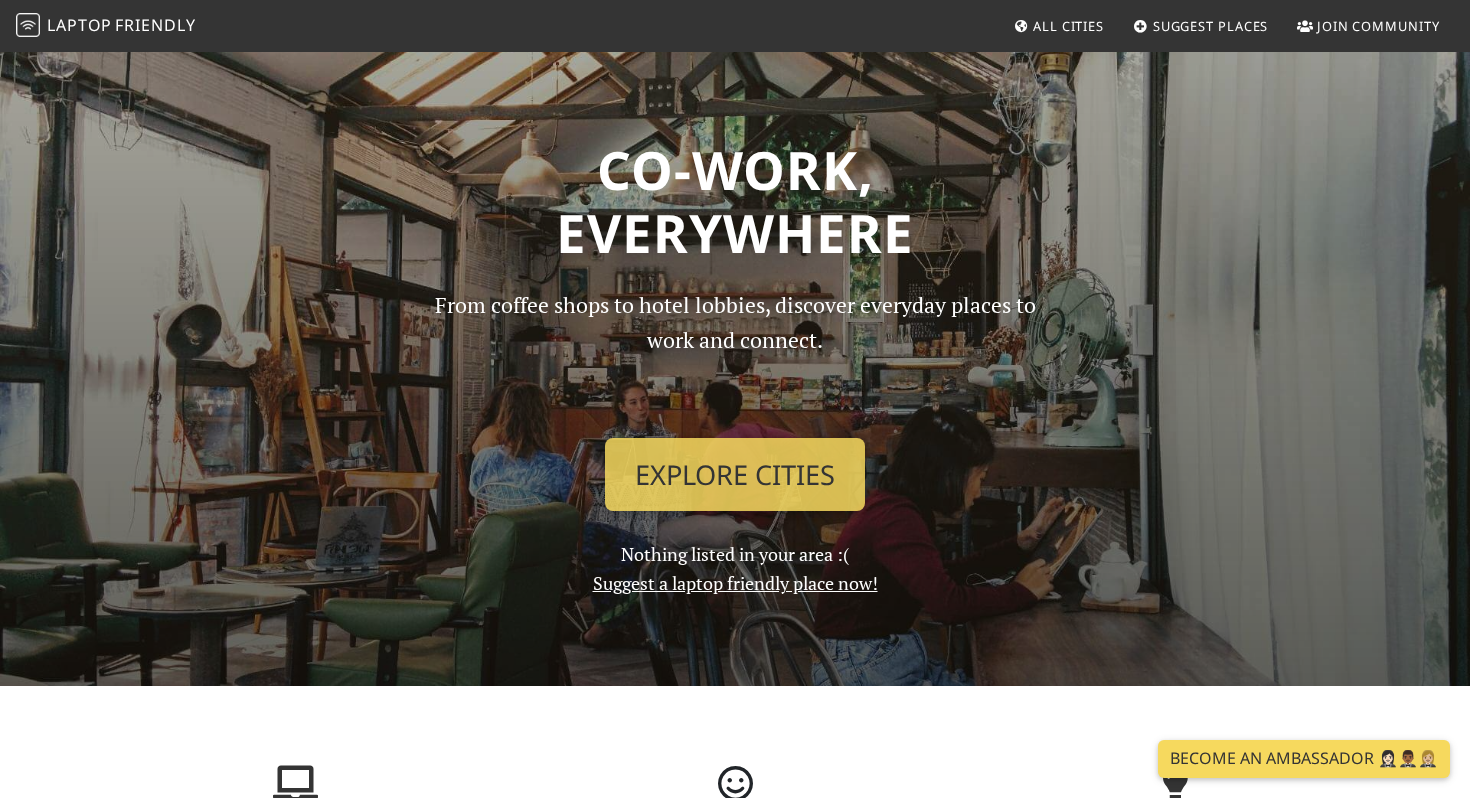 scroll, scrollTop: 0, scrollLeft: 0, axis: both 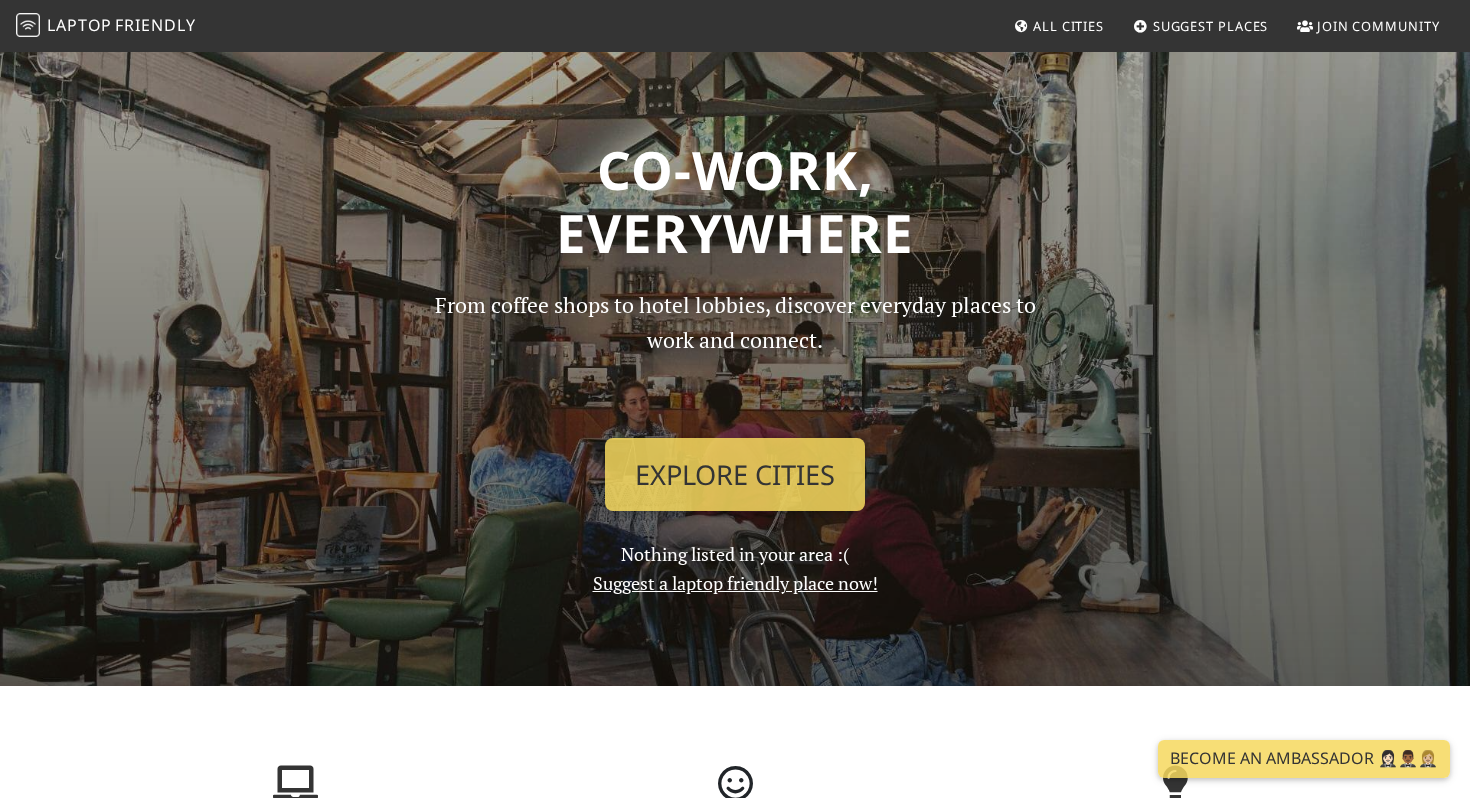 click on "Be Productive
Find venues with reliable  Wi-Fi , ample  power sockets , and comfy  seating areas .
Feel Welcome
Discover the  best times to work , based on community data.
Stay Inspired
Uncover new places with  laid-back ambiance , and  friendly vibes ." at bounding box center [735, 853] 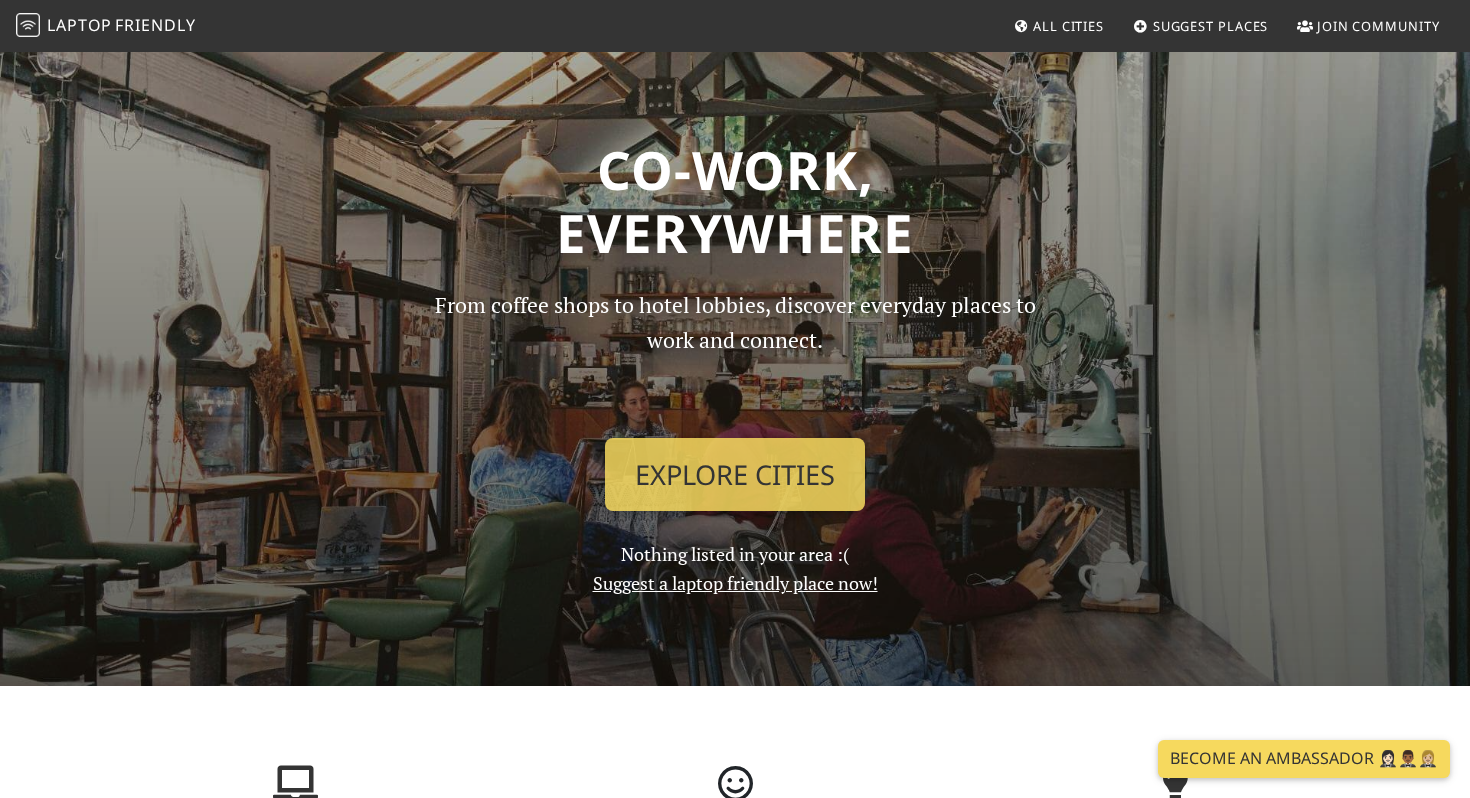 click on "Become an Ambassador 🤵🏻‍♀️🤵🏾‍♂️🤵🏼‍♀️" at bounding box center (1304, 759) 